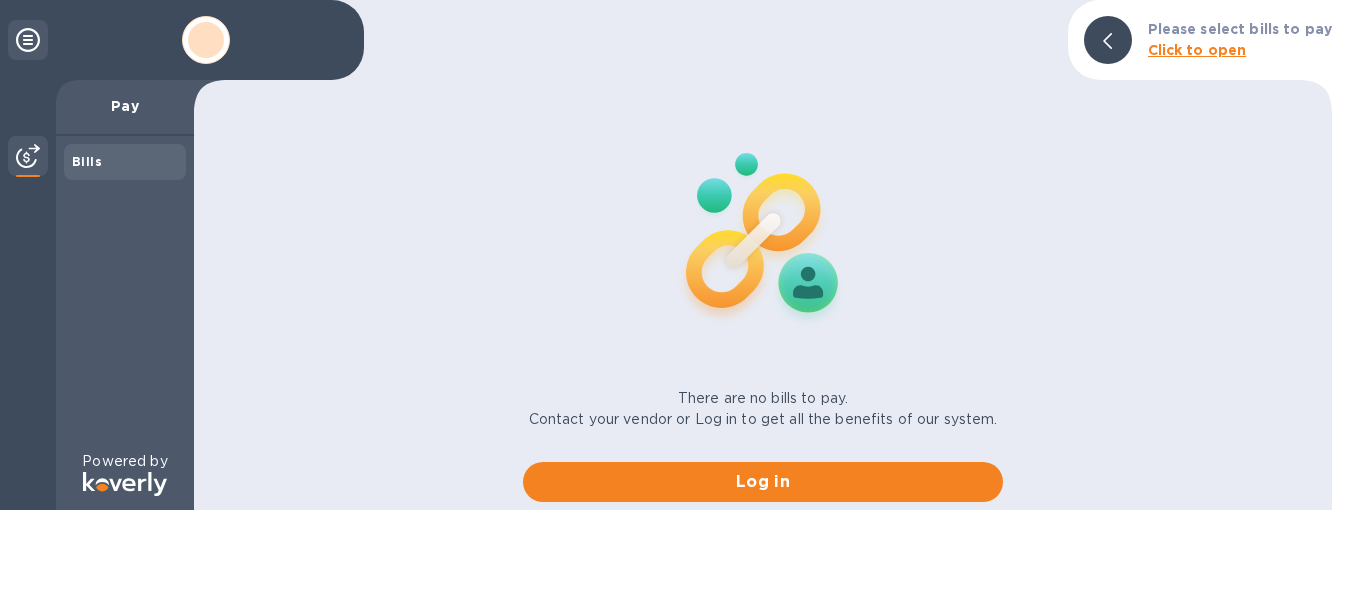 scroll, scrollTop: 0, scrollLeft: 0, axis: both 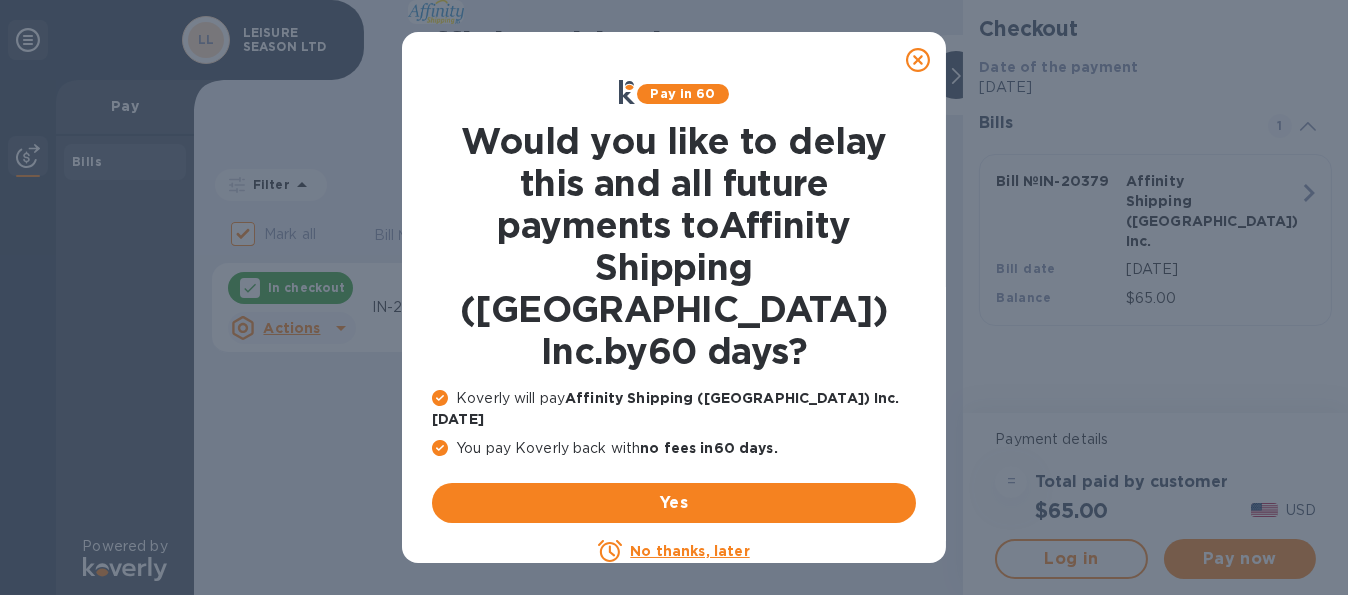 click on "Pay in 60 Would you like to delay this and all future payments to  Affinity Shipping ([GEOGRAPHIC_DATA]) Inc.  by  60 days ? Koverly will pay  Affinity Shipping ([GEOGRAPHIC_DATA]) Inc.  [DATE] You pay Koverly back with  no fees [DATE] . Yes No thanks, later" at bounding box center (674, 297) 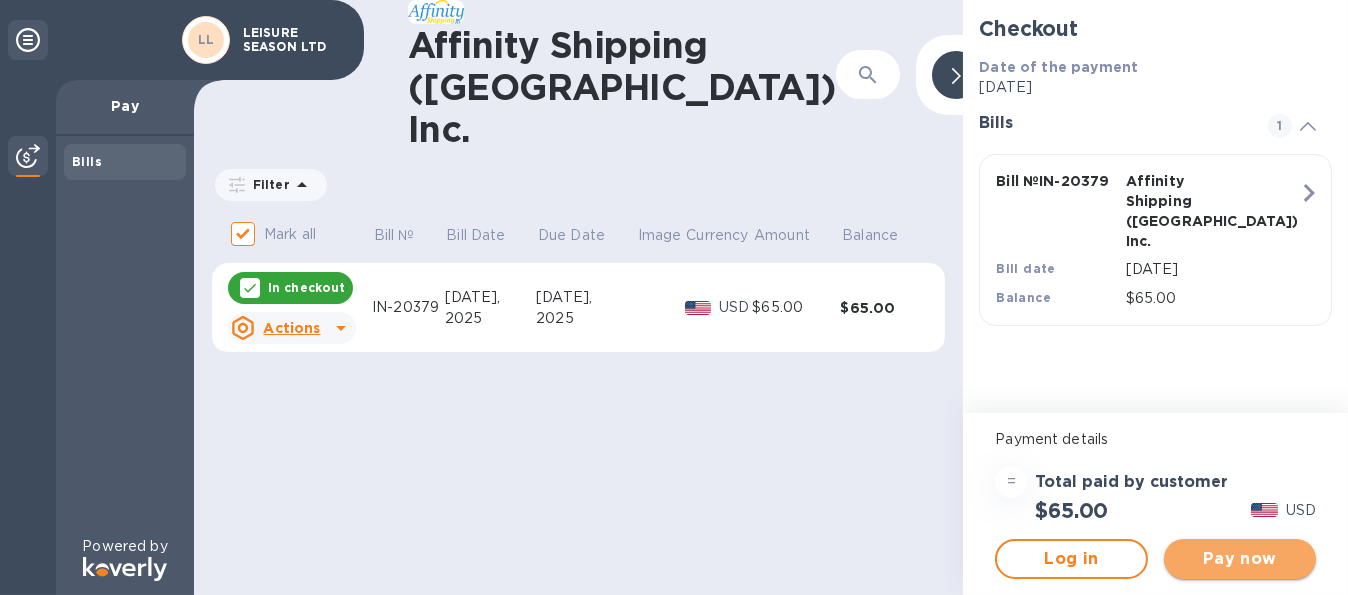 click on "Pay now" at bounding box center [1240, 559] 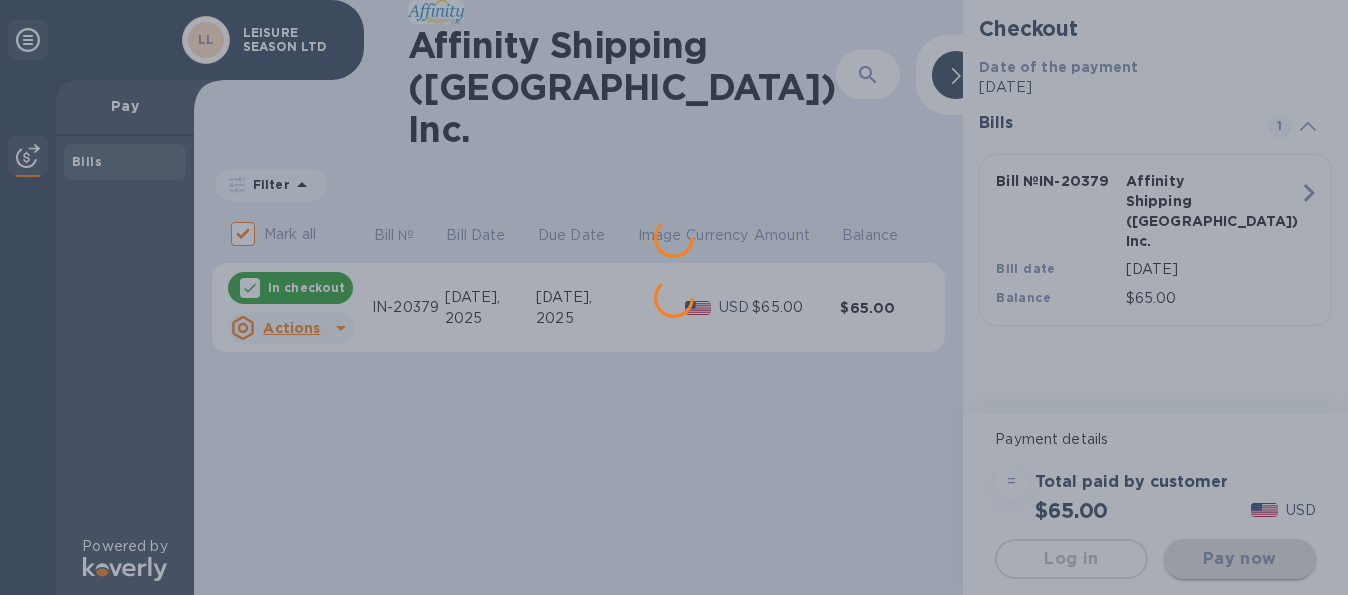 scroll, scrollTop: 0, scrollLeft: 0, axis: both 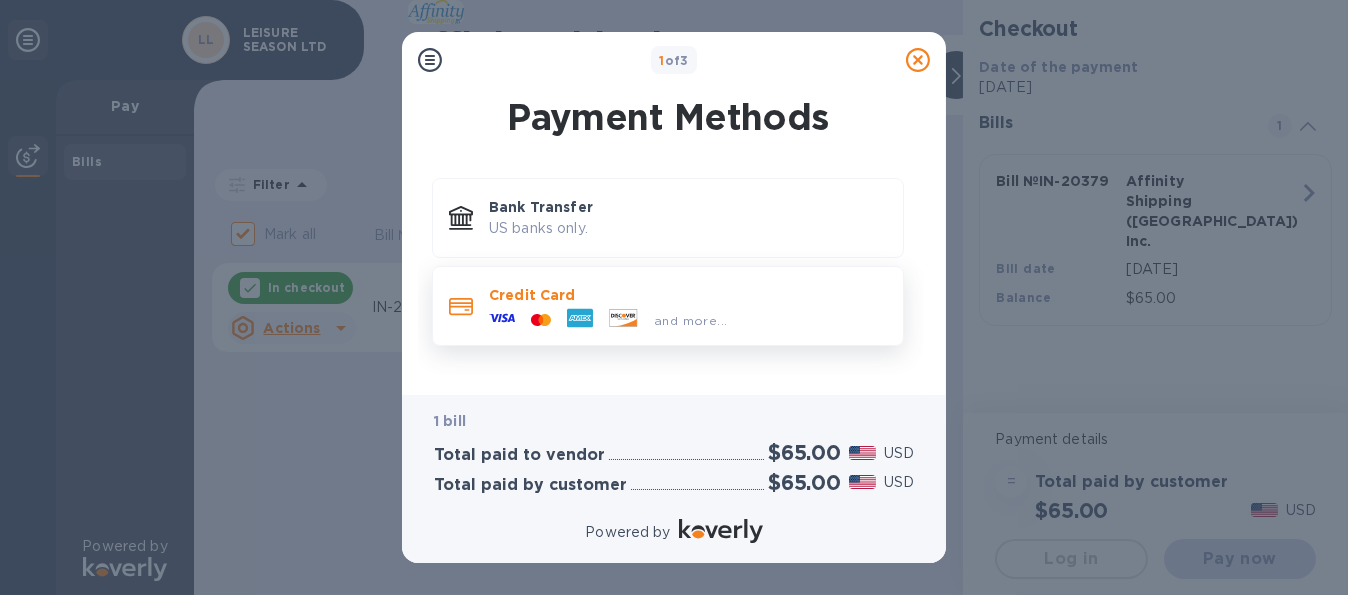 click at bounding box center (502, 320) 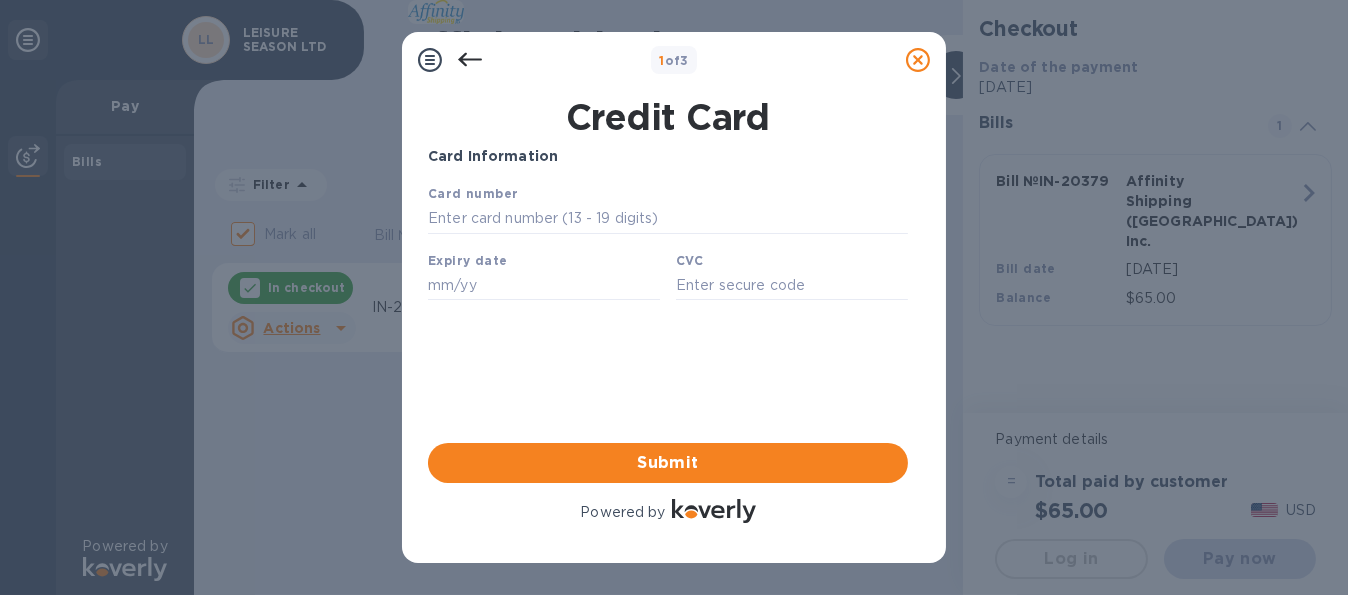 scroll, scrollTop: 0, scrollLeft: 0, axis: both 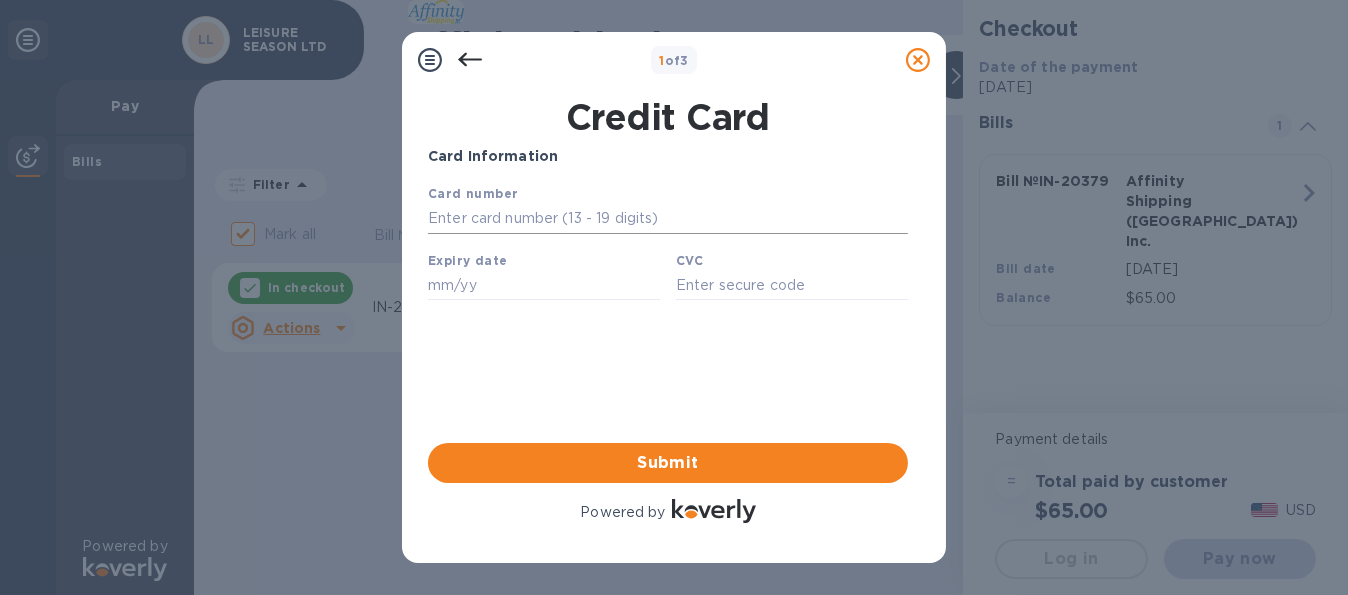 click at bounding box center (667, 218) 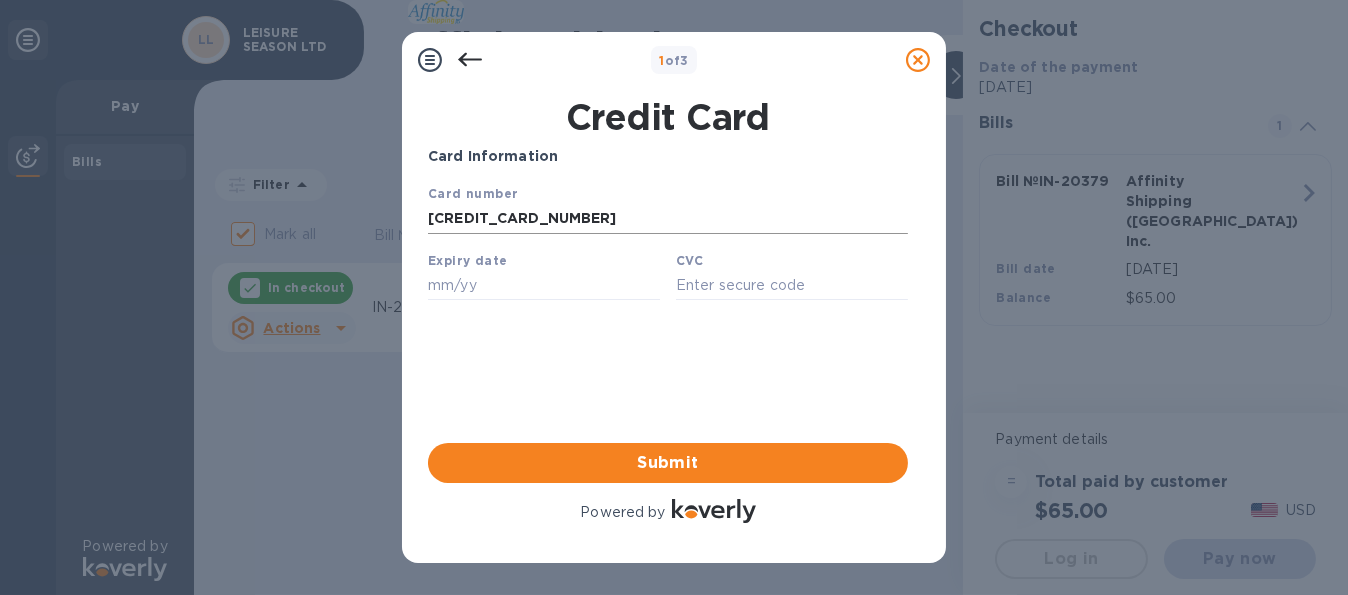 type on "10/26" 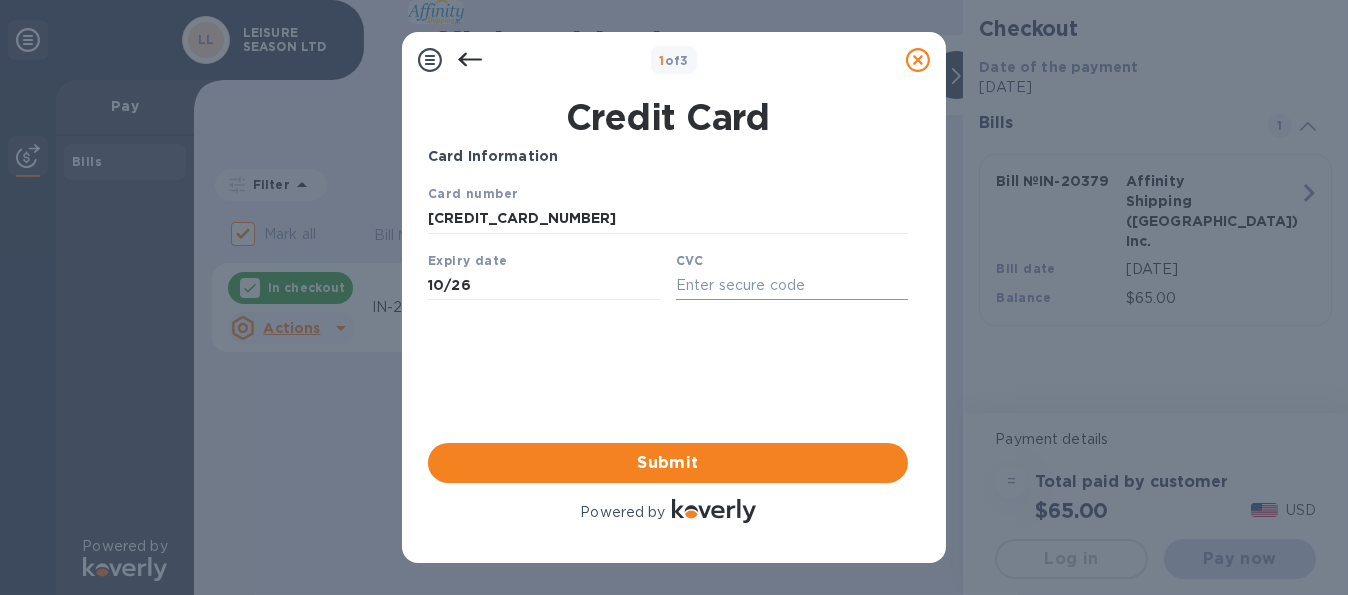 click at bounding box center [791, 284] 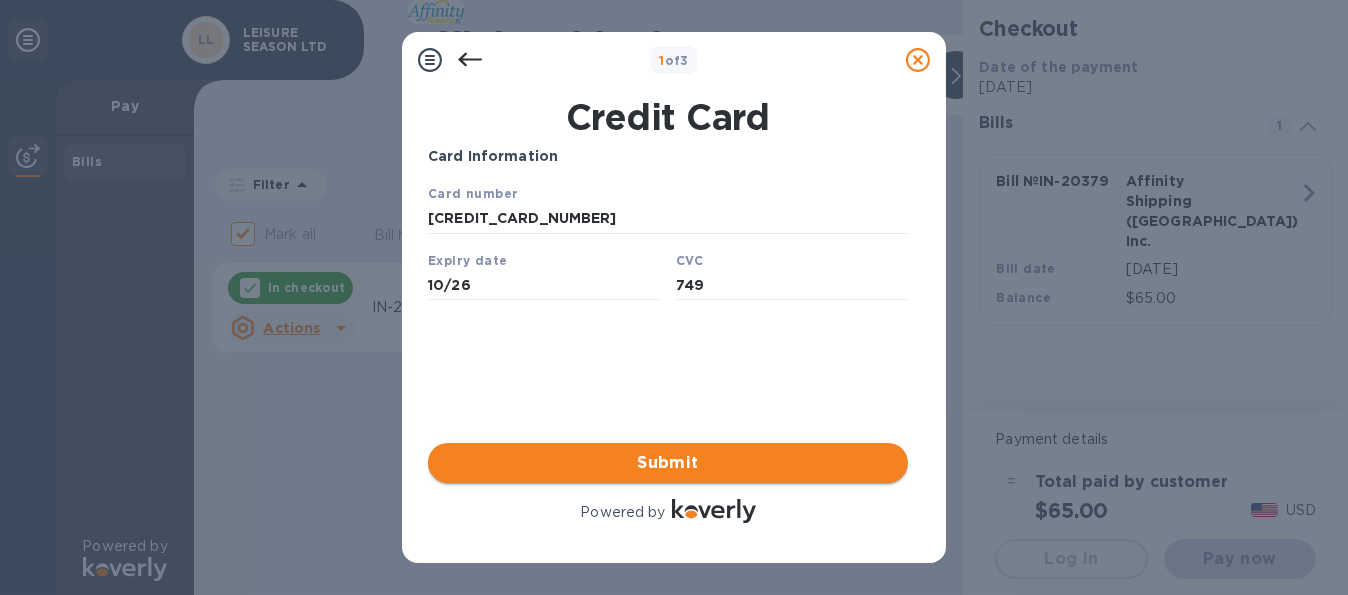 type on "749" 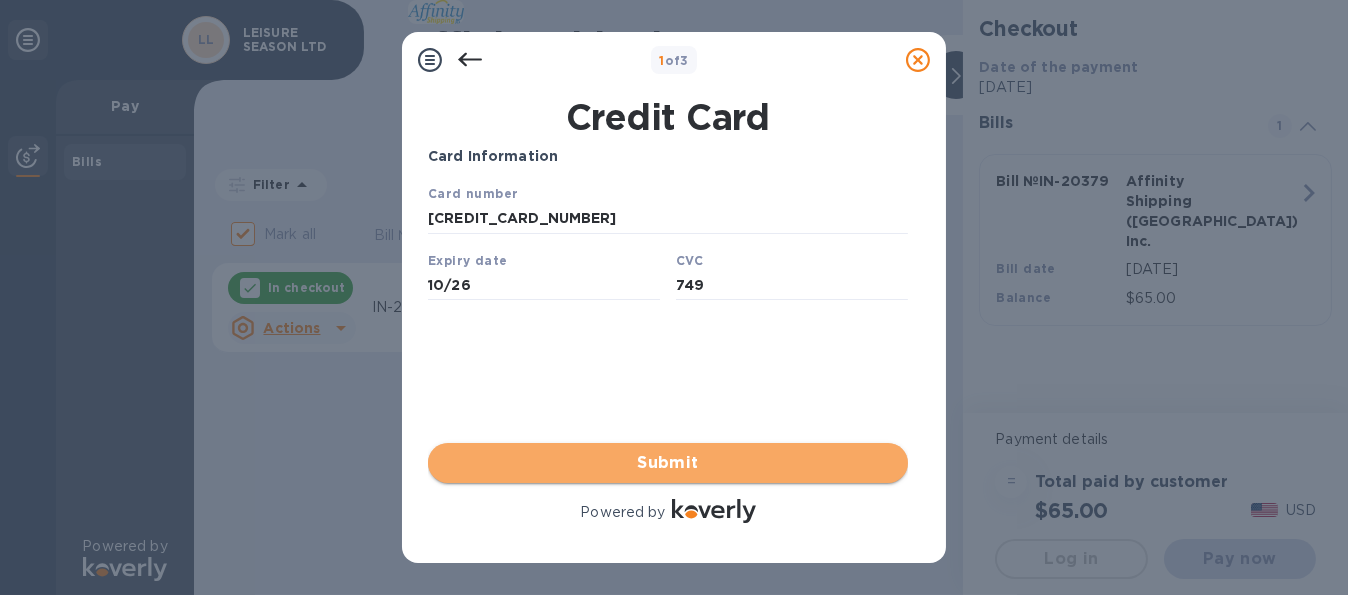 click on "Submit" at bounding box center [668, 463] 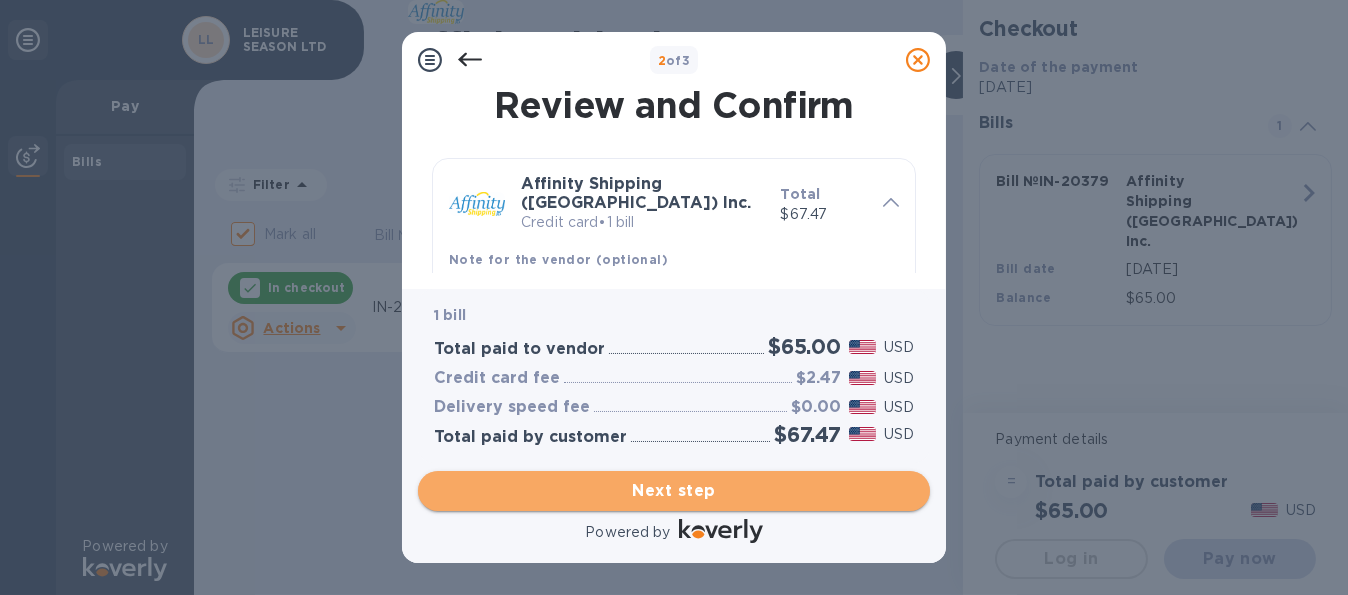 click on "Next step" at bounding box center [674, 491] 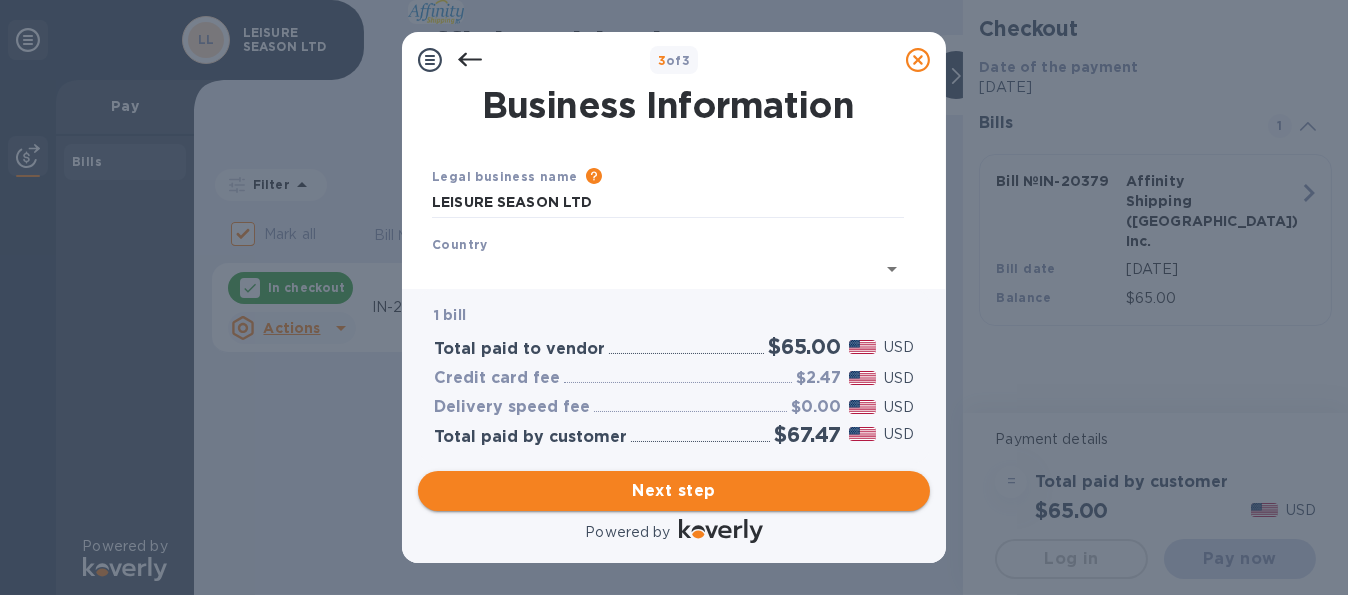 type on "[GEOGRAPHIC_DATA]" 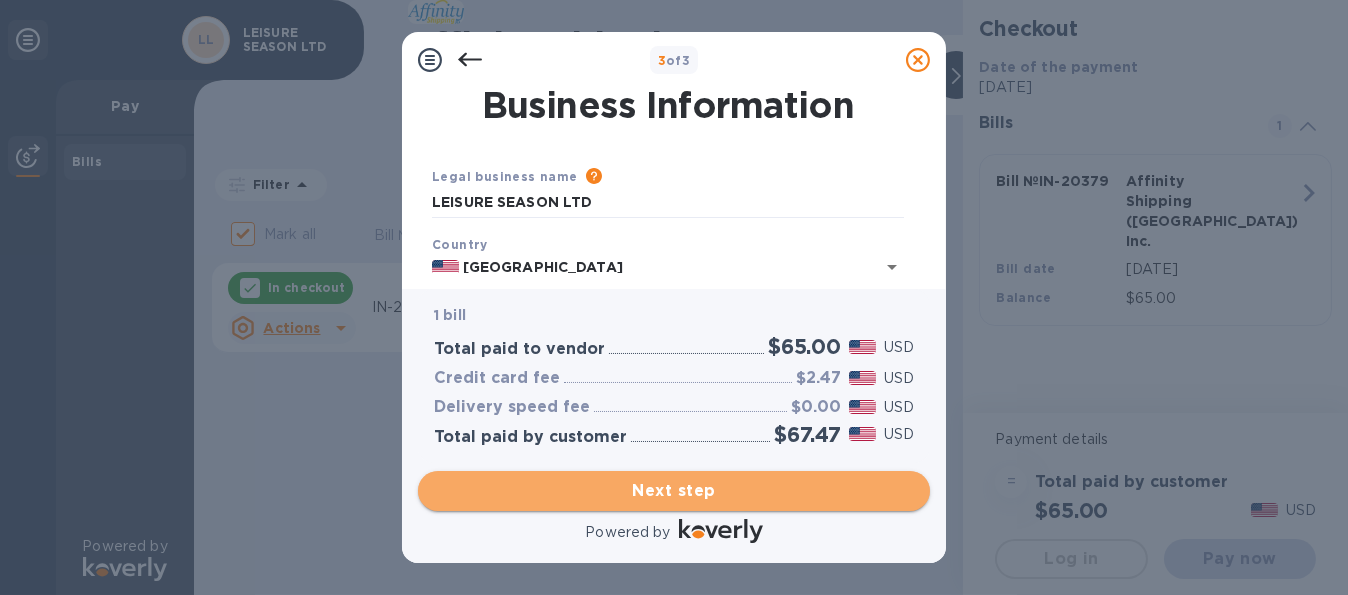 click on "Next step" at bounding box center [674, 491] 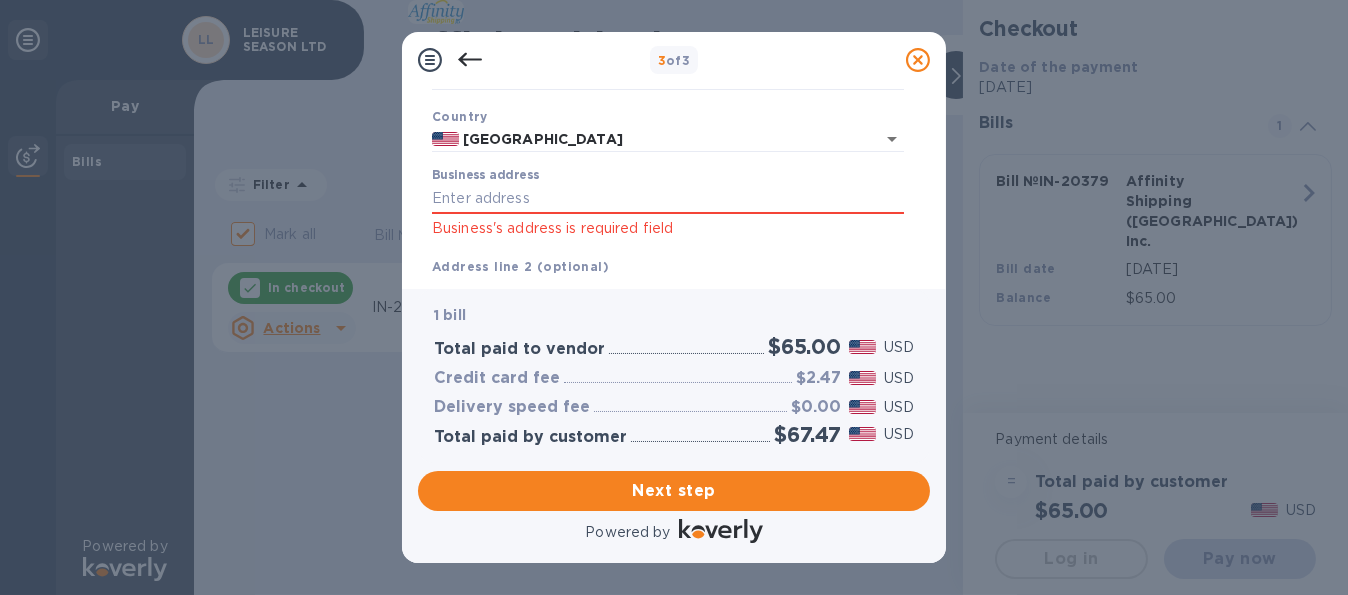 scroll, scrollTop: 126, scrollLeft: 0, axis: vertical 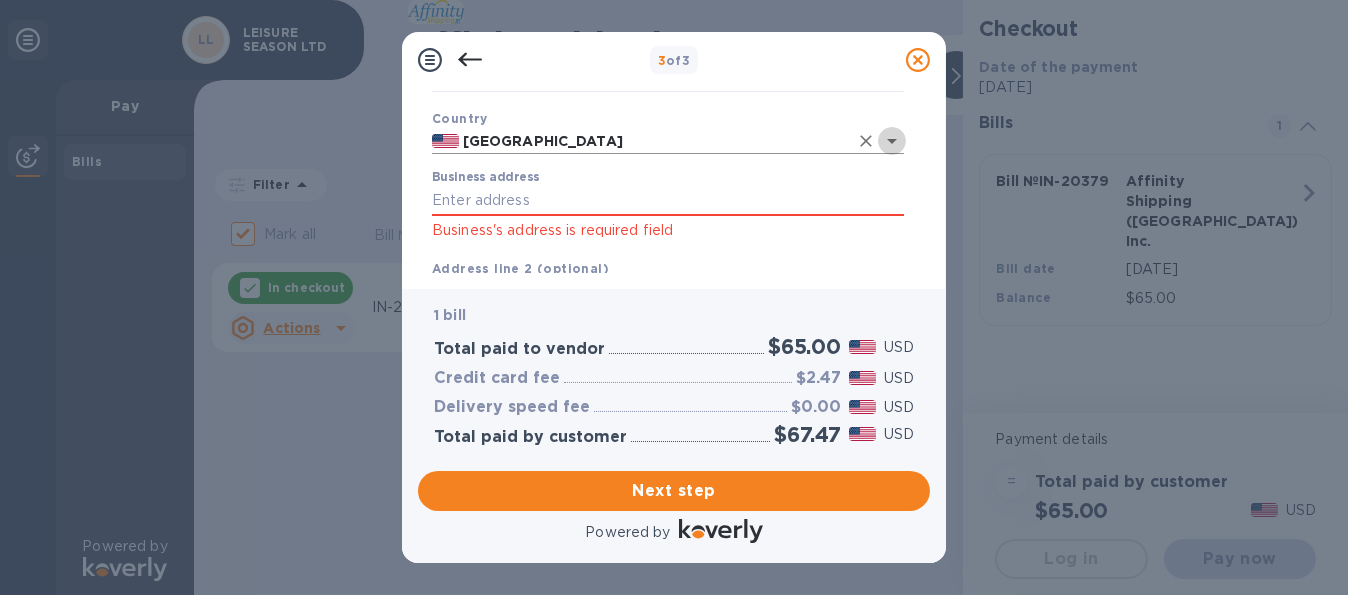 click 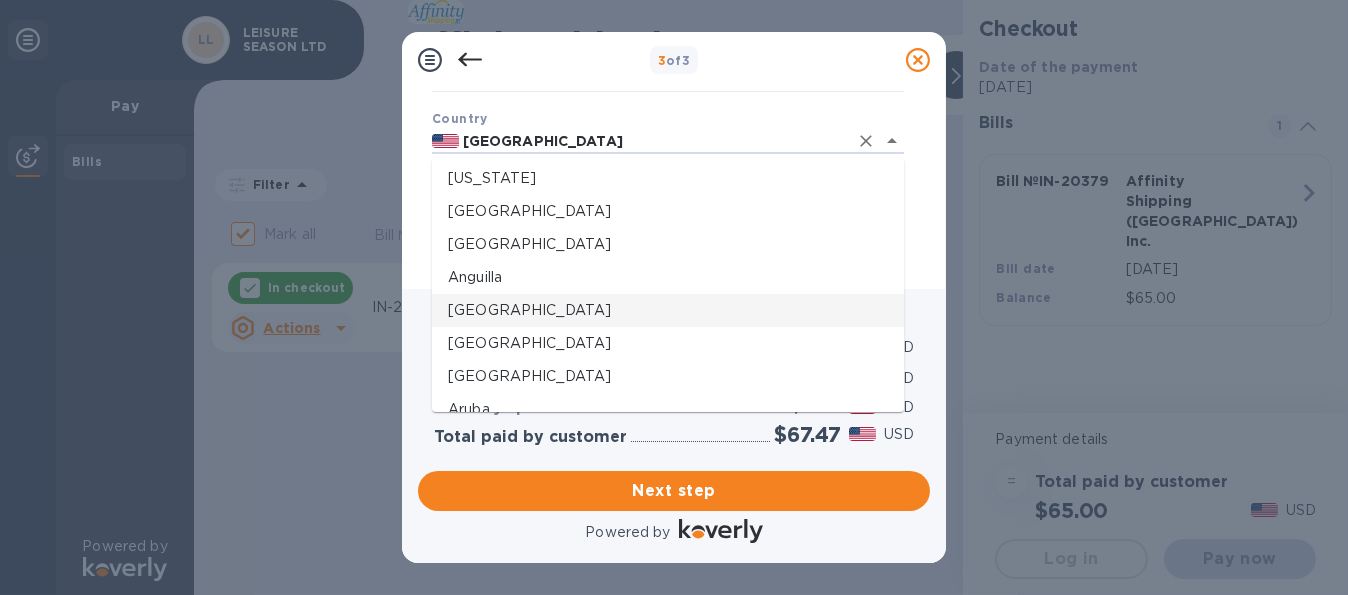 scroll, scrollTop: 0, scrollLeft: 0, axis: both 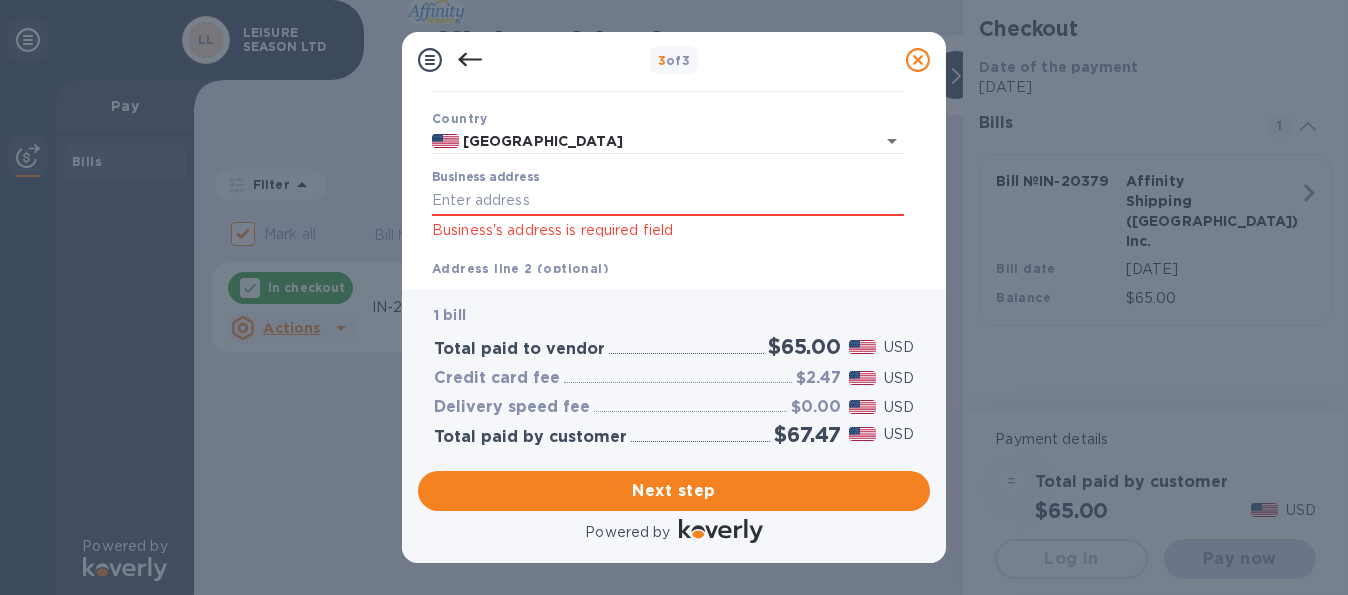 click on "Business Information Legal business name Please provide the legal name that appears on your SS-4 form issued by the IRS when the company was formed. LEISURE SEASON LTD Country United States Business address Business's address is required field Address line 2 (optional) City City is required field State ZIP code ZIP-Code is required field Save" at bounding box center [674, 188] 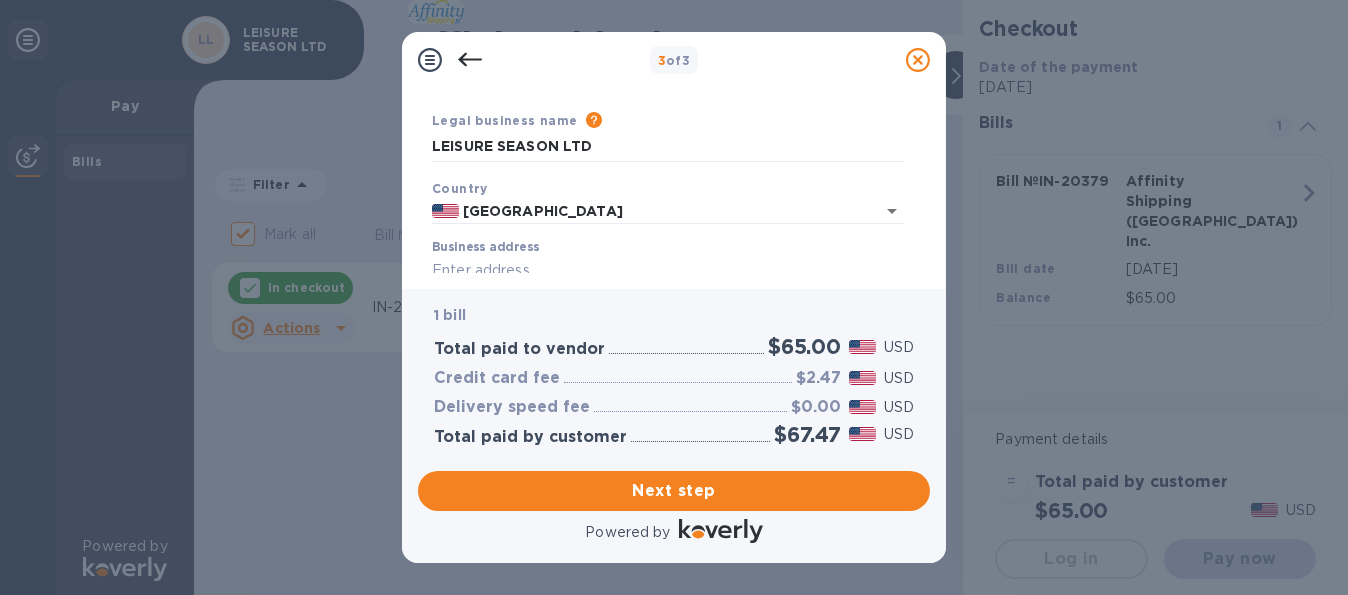 scroll, scrollTop: 100, scrollLeft: 0, axis: vertical 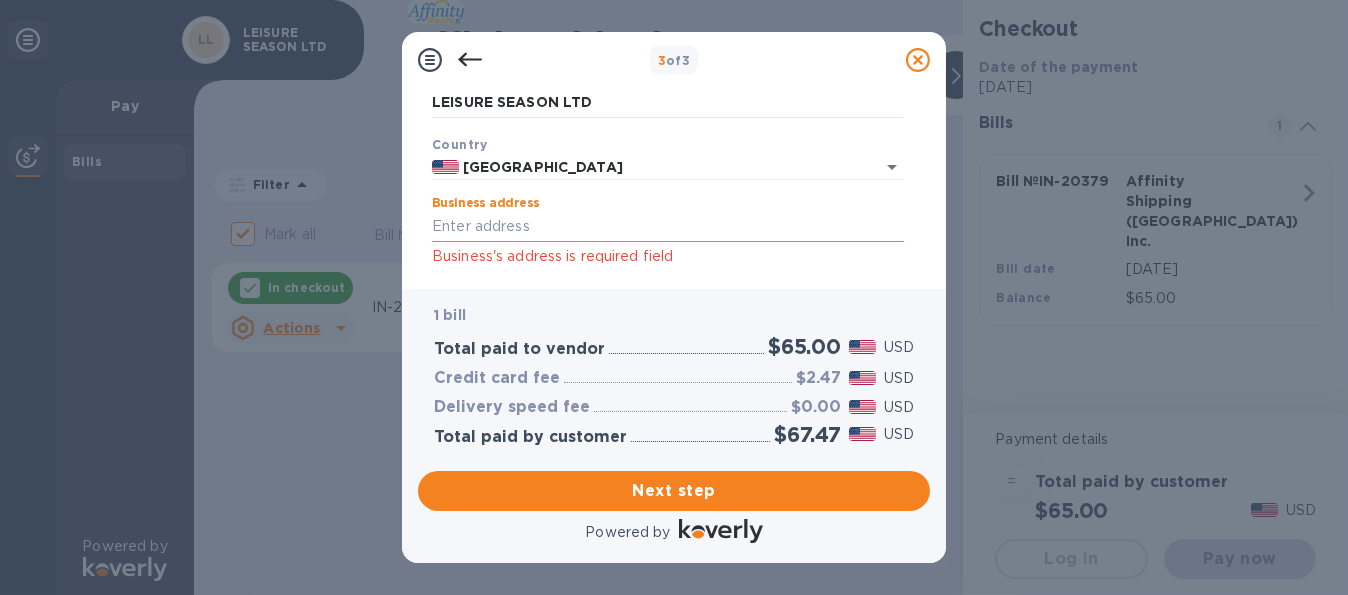 click on "Business address" at bounding box center [668, 227] 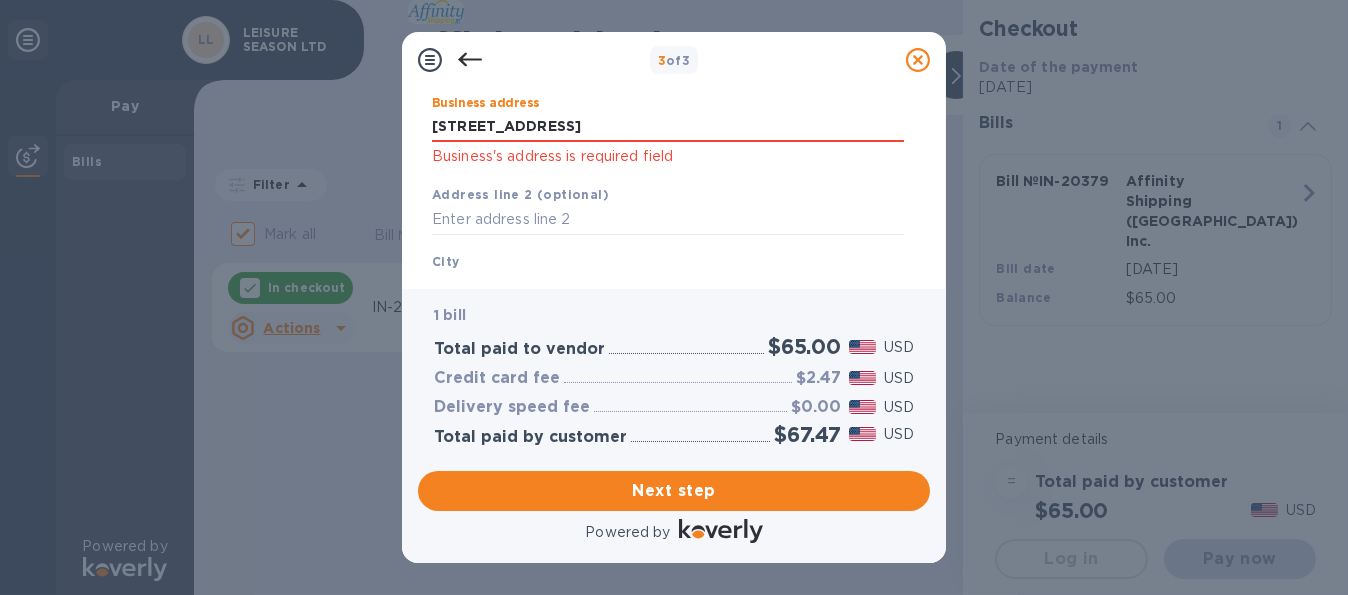 scroll, scrollTop: 300, scrollLeft: 0, axis: vertical 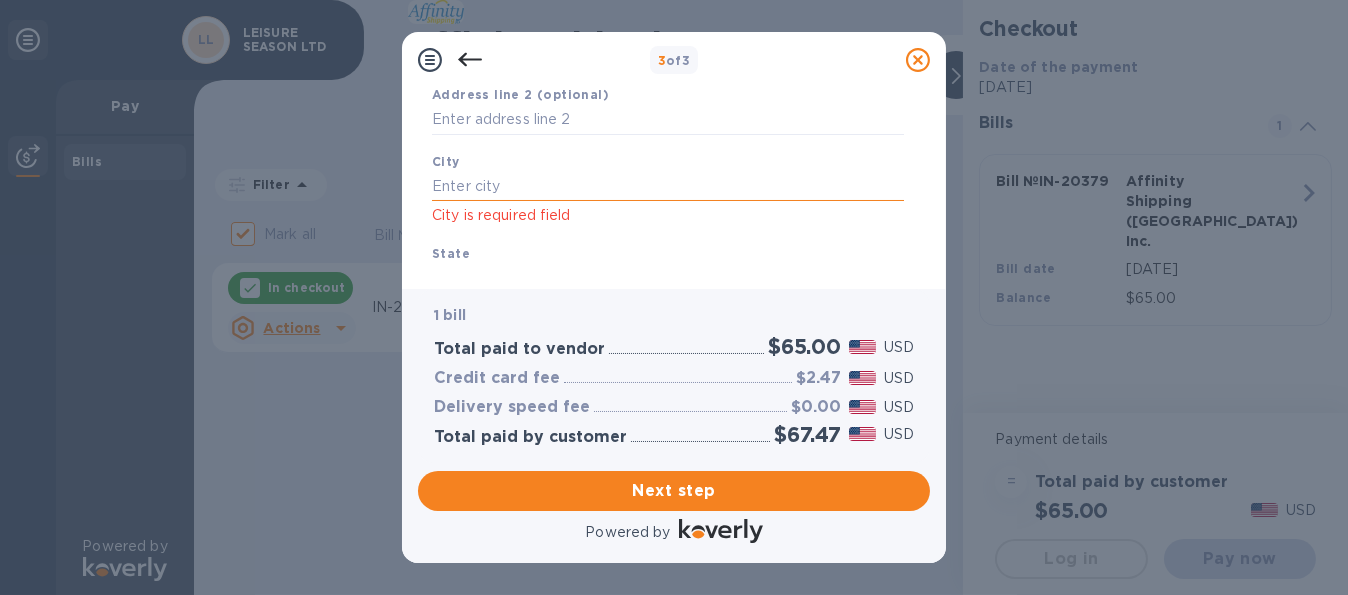 click at bounding box center (668, 186) 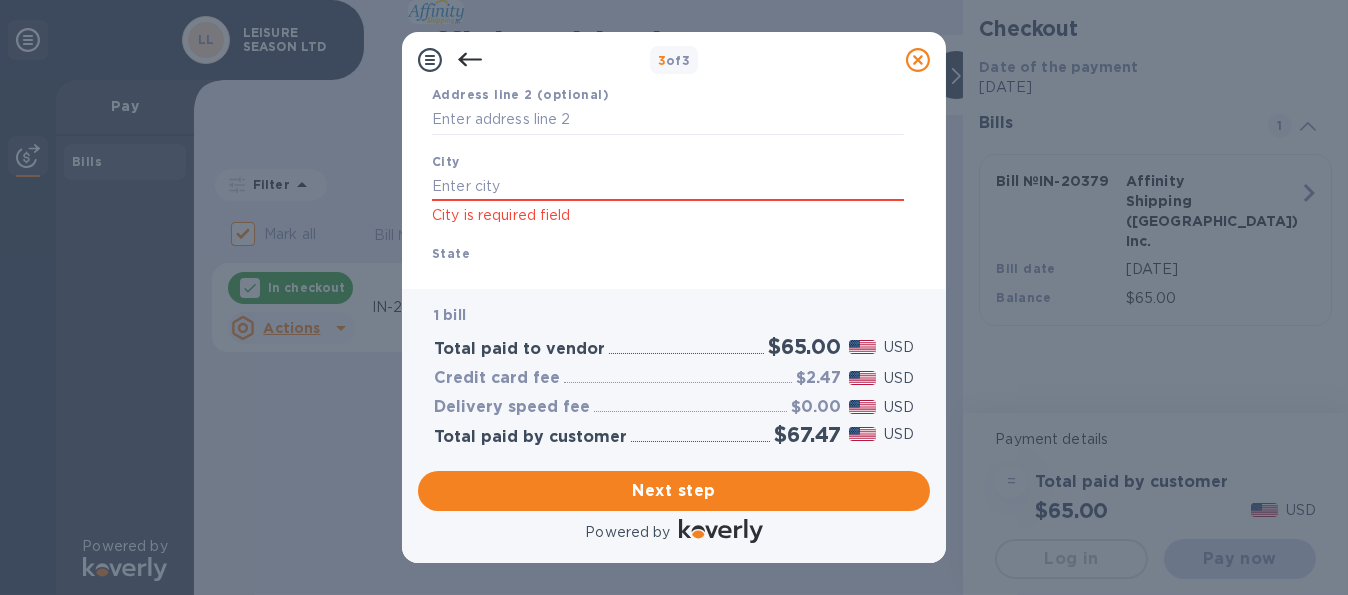 click on "State" at bounding box center [668, 268] 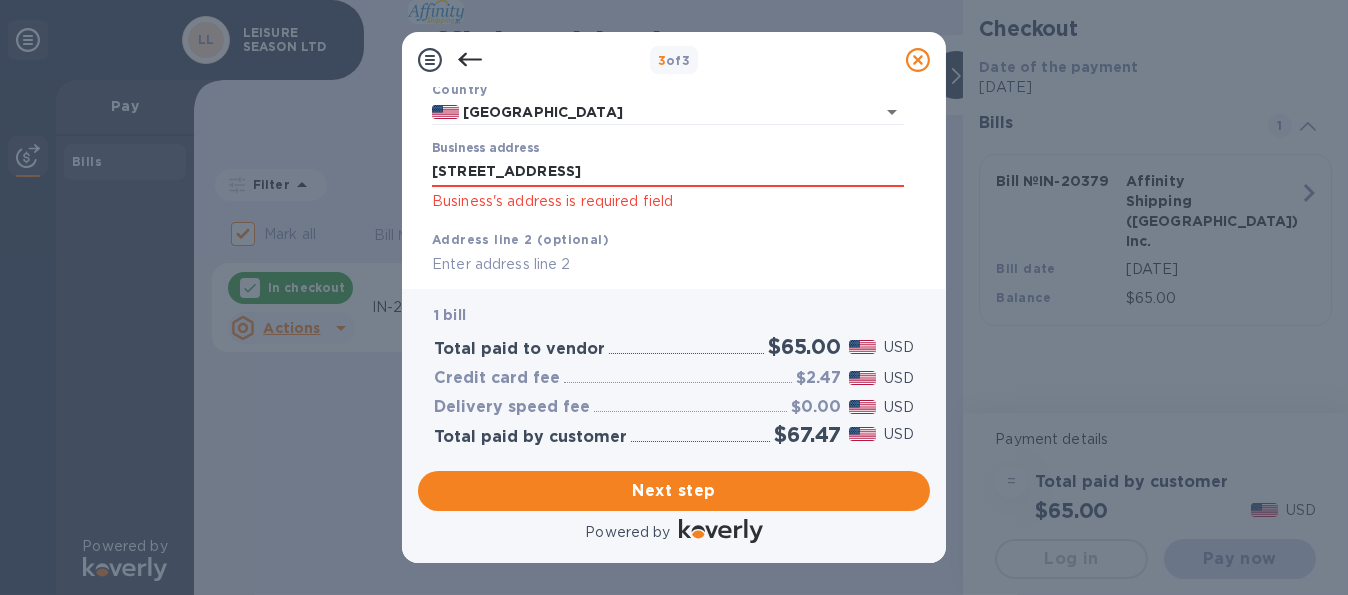scroll, scrollTop: 0, scrollLeft: 0, axis: both 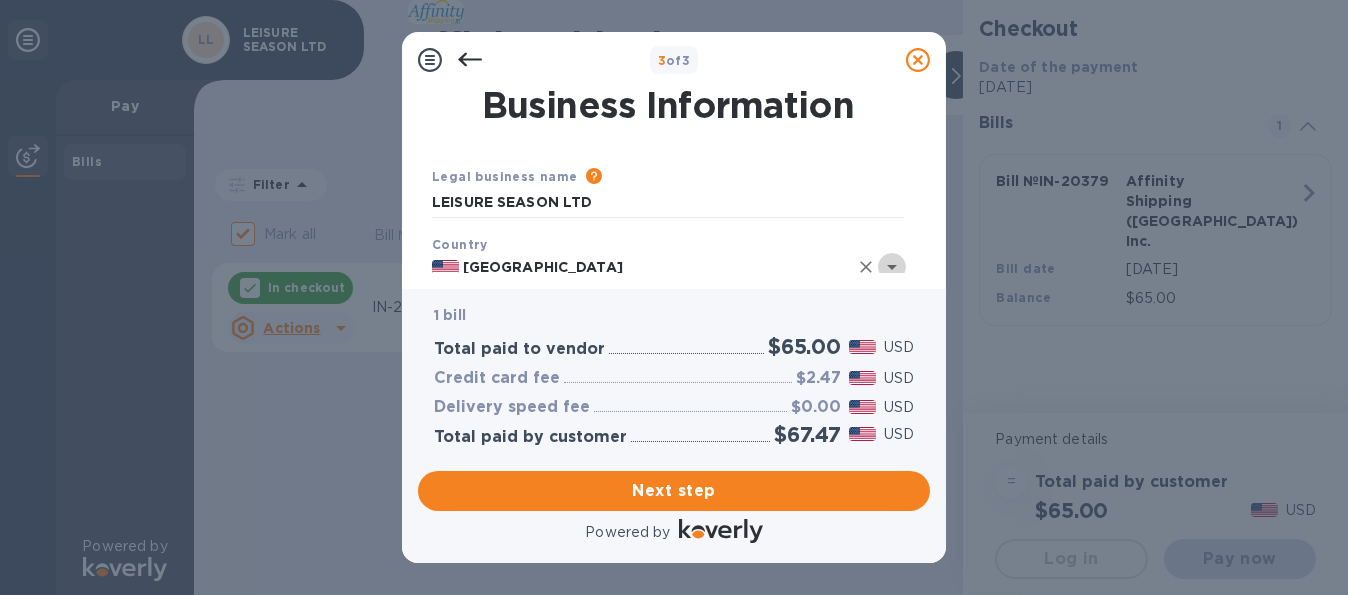 click 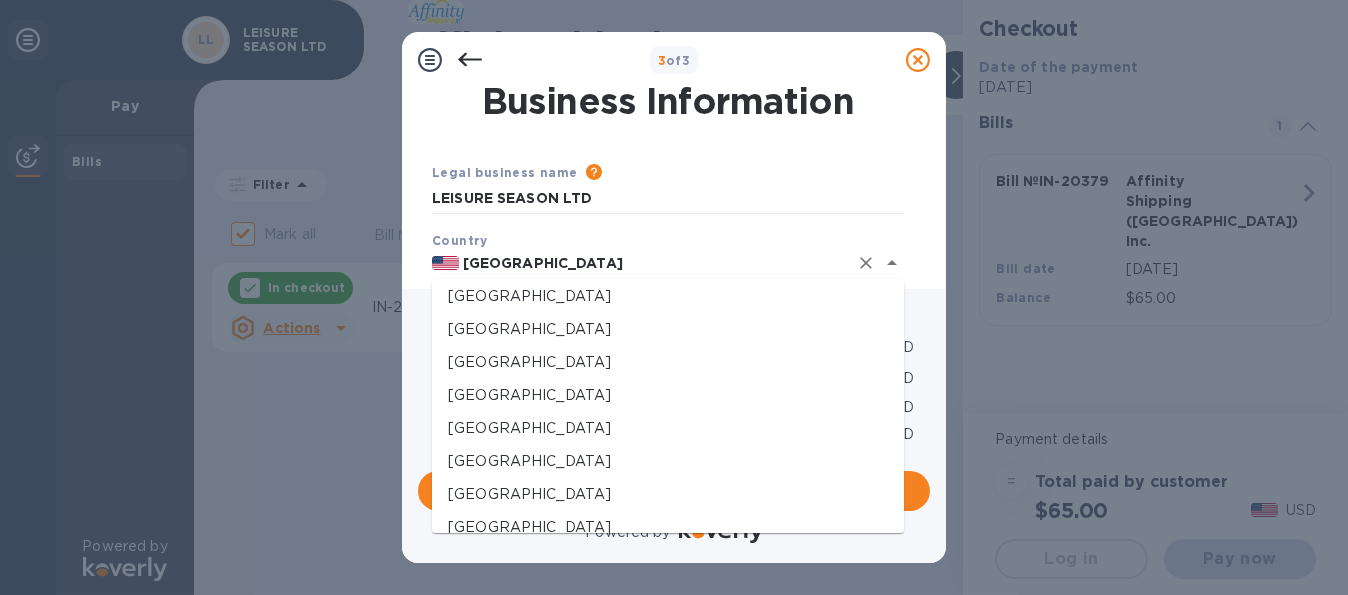 scroll, scrollTop: 900, scrollLeft: 0, axis: vertical 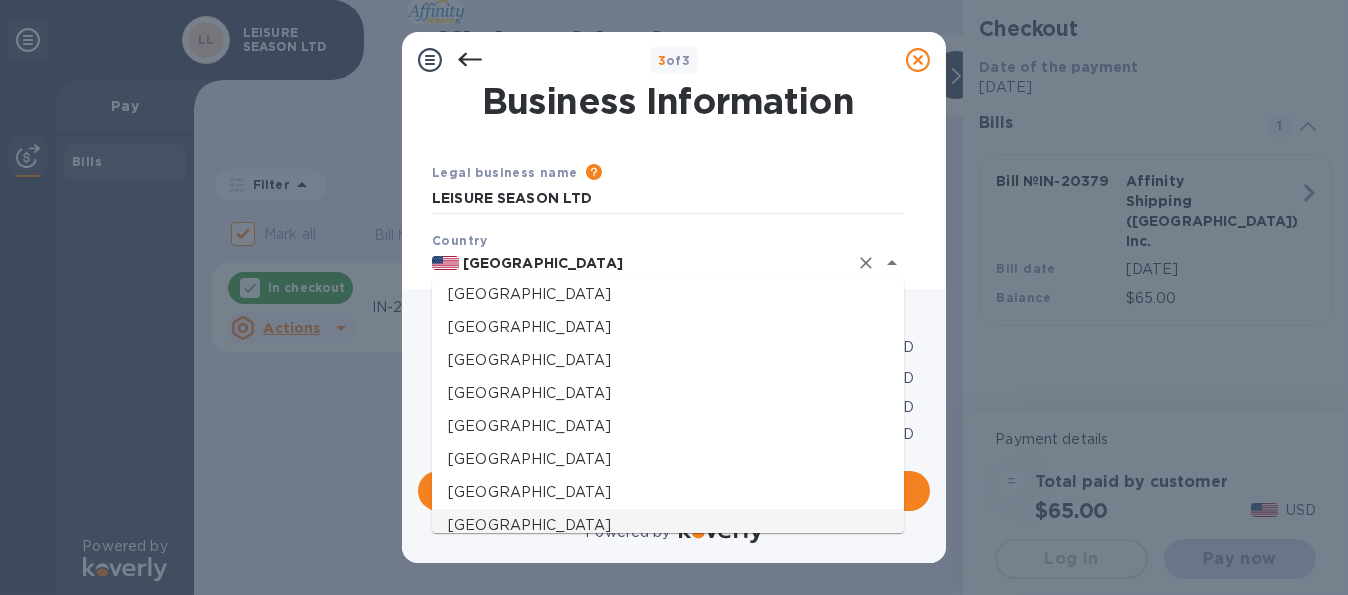 click on "[GEOGRAPHIC_DATA]" at bounding box center [668, 525] 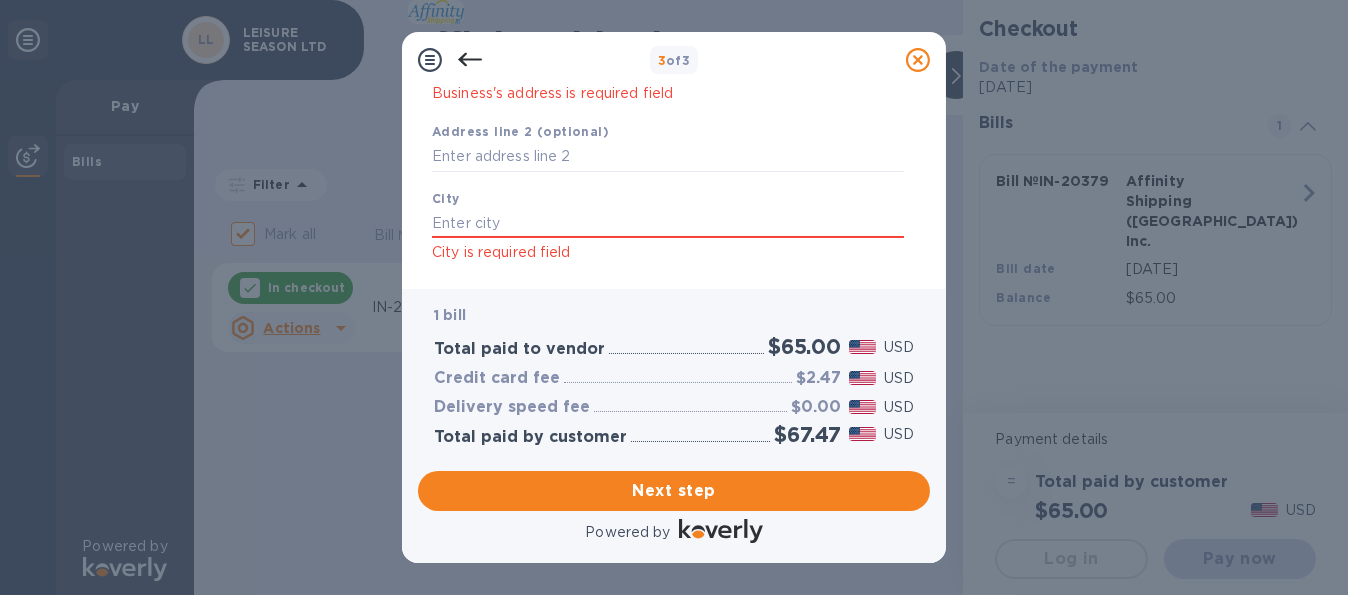 scroll, scrollTop: 305, scrollLeft: 0, axis: vertical 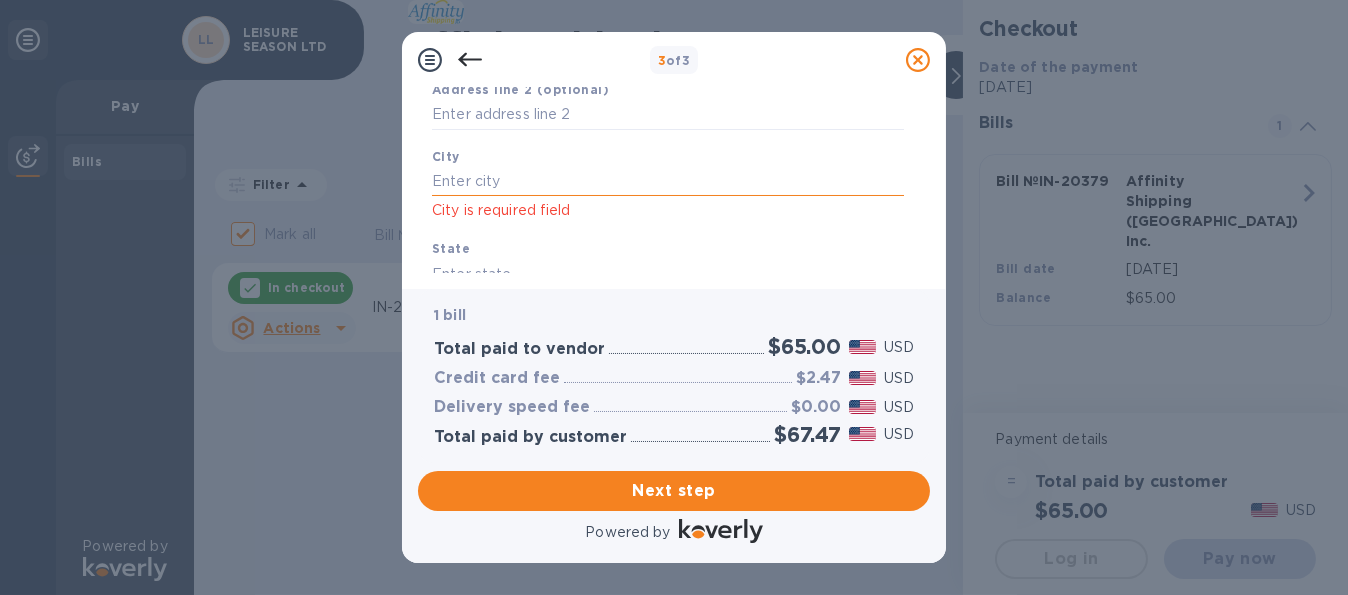 click at bounding box center (668, 181) 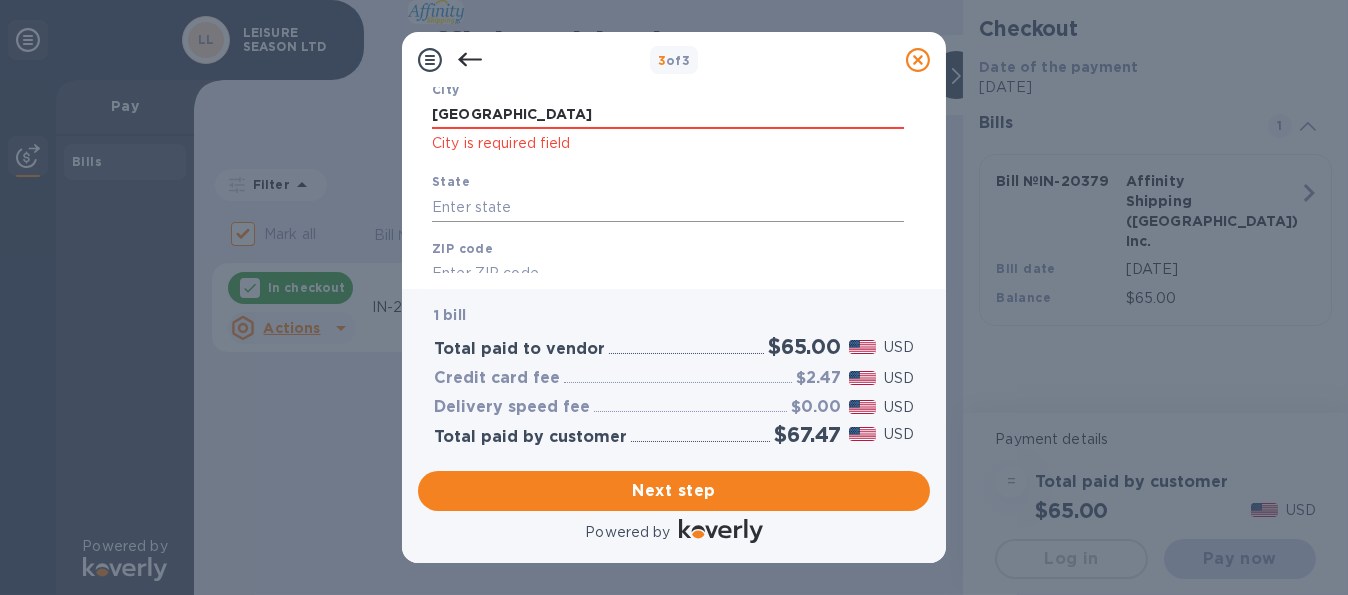 scroll, scrollTop: 404, scrollLeft: 0, axis: vertical 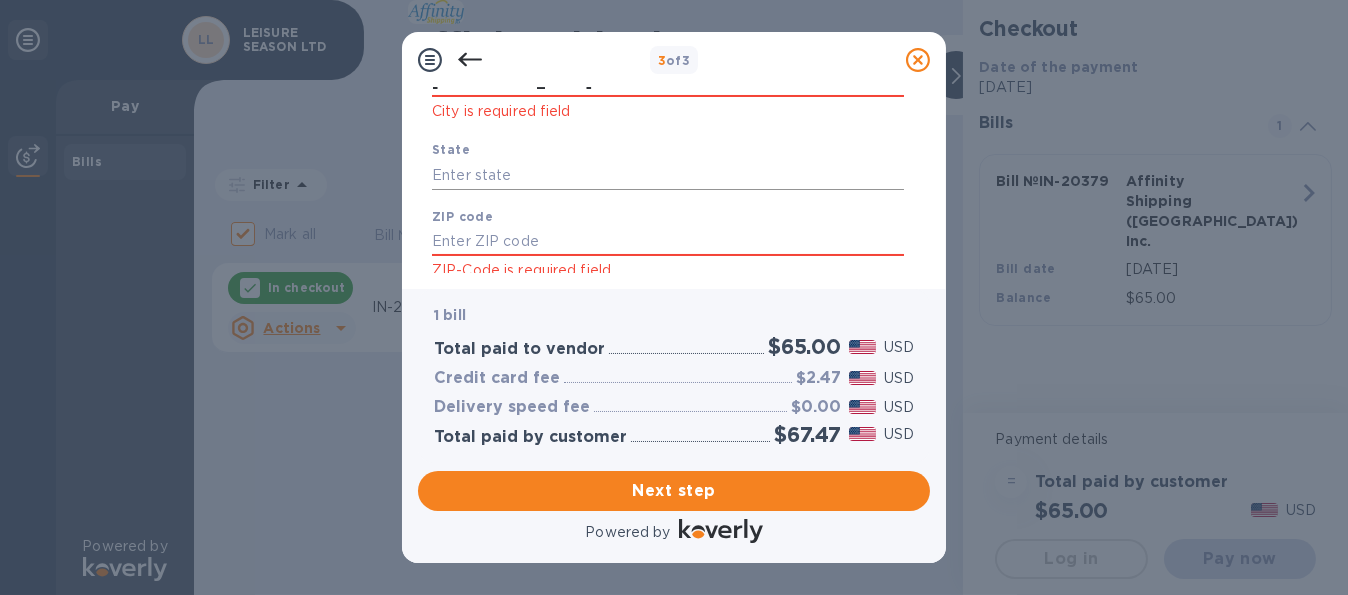 type on "[GEOGRAPHIC_DATA]" 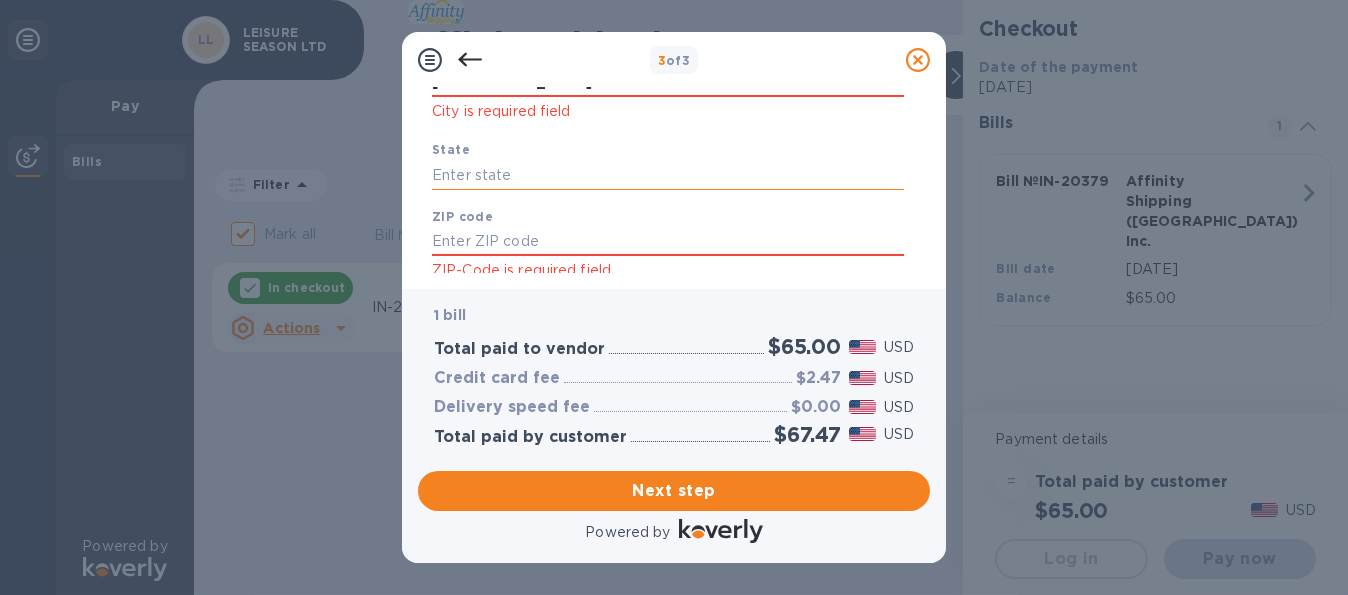click at bounding box center [668, 175] 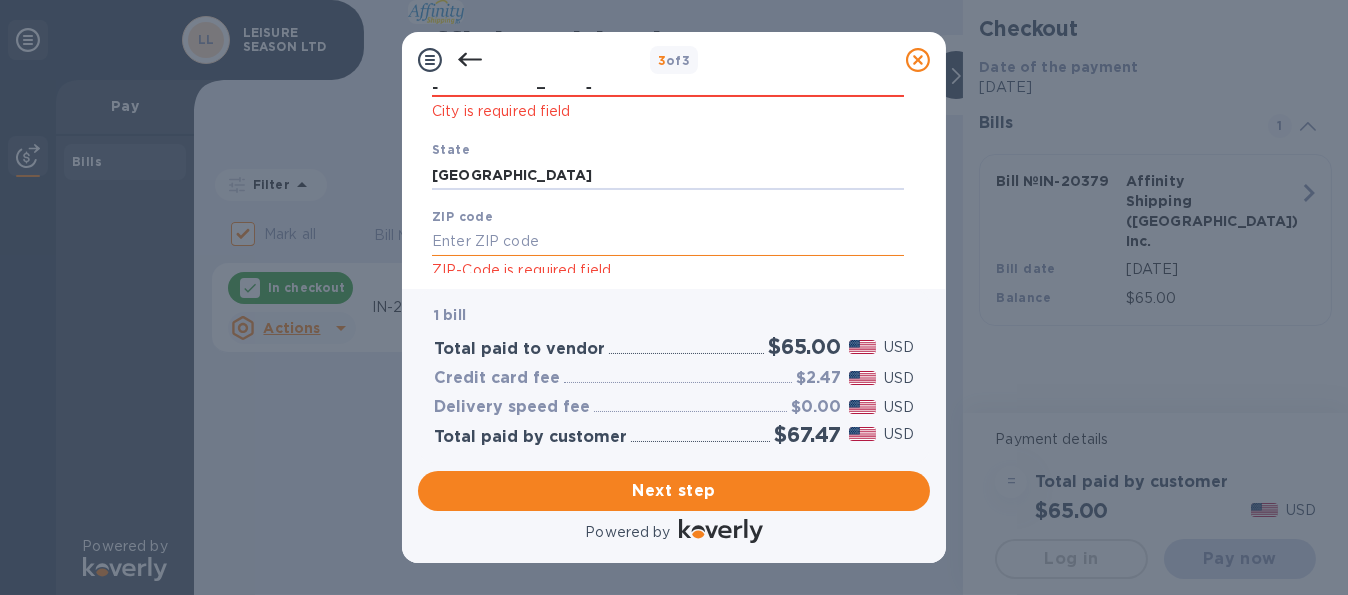 type on "[GEOGRAPHIC_DATA]" 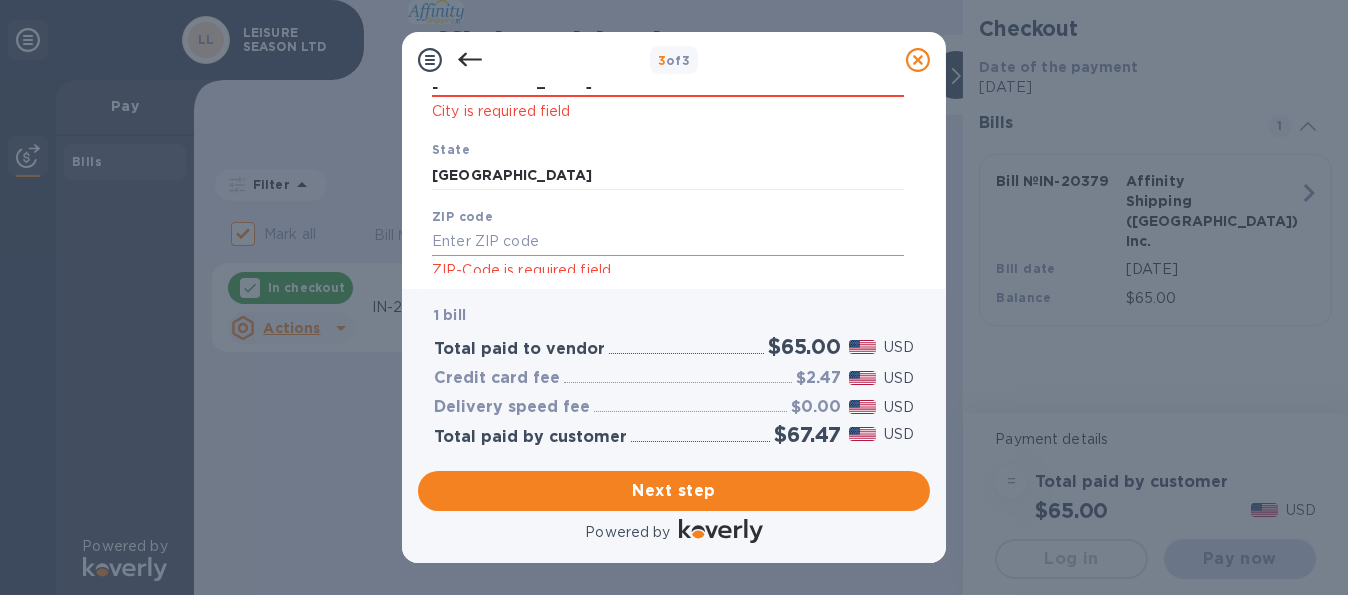 click at bounding box center (668, 242) 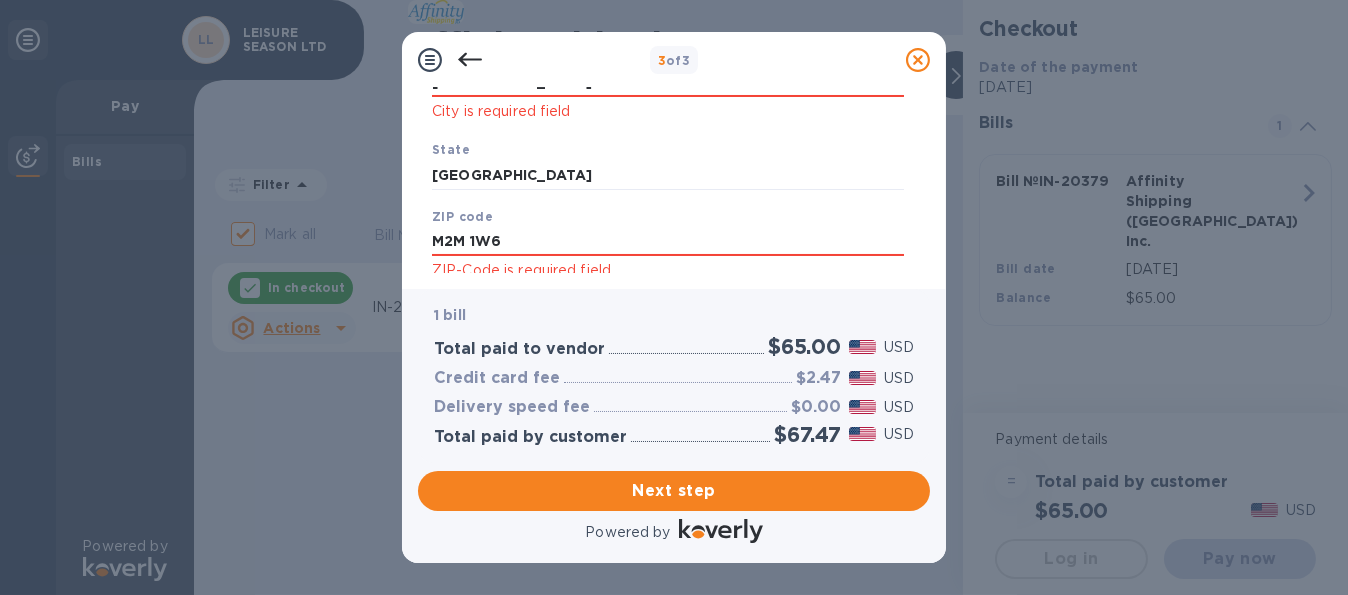scroll, scrollTop: 461, scrollLeft: 0, axis: vertical 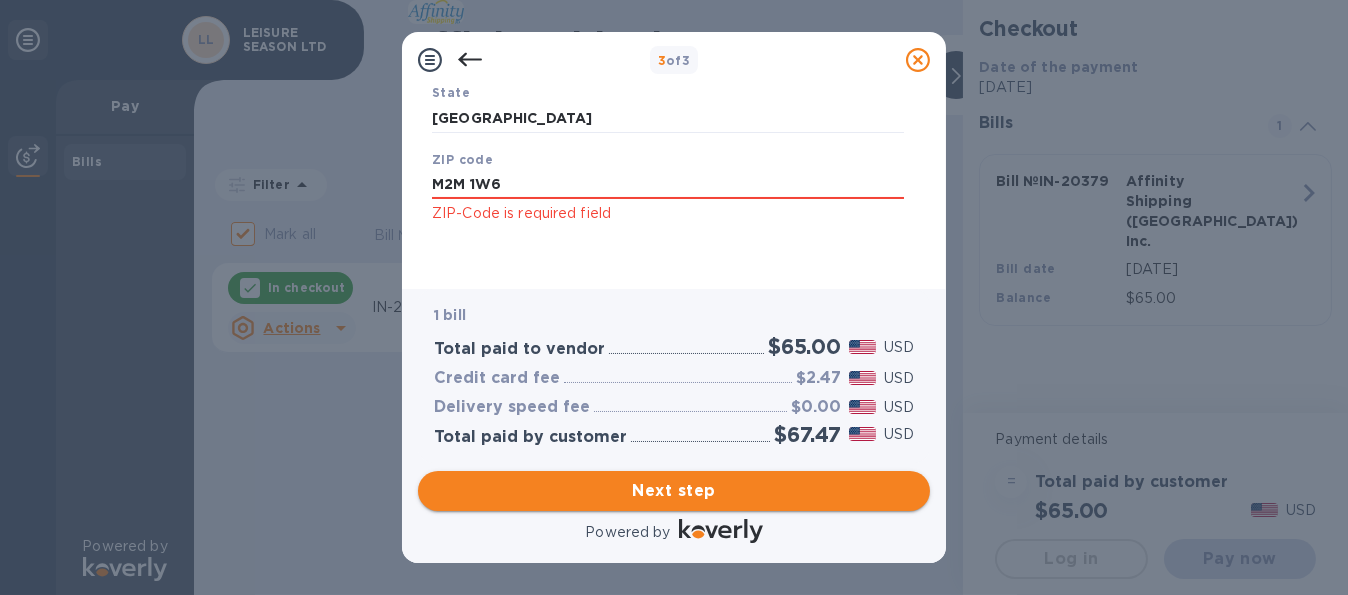 type on "M2M 1W6" 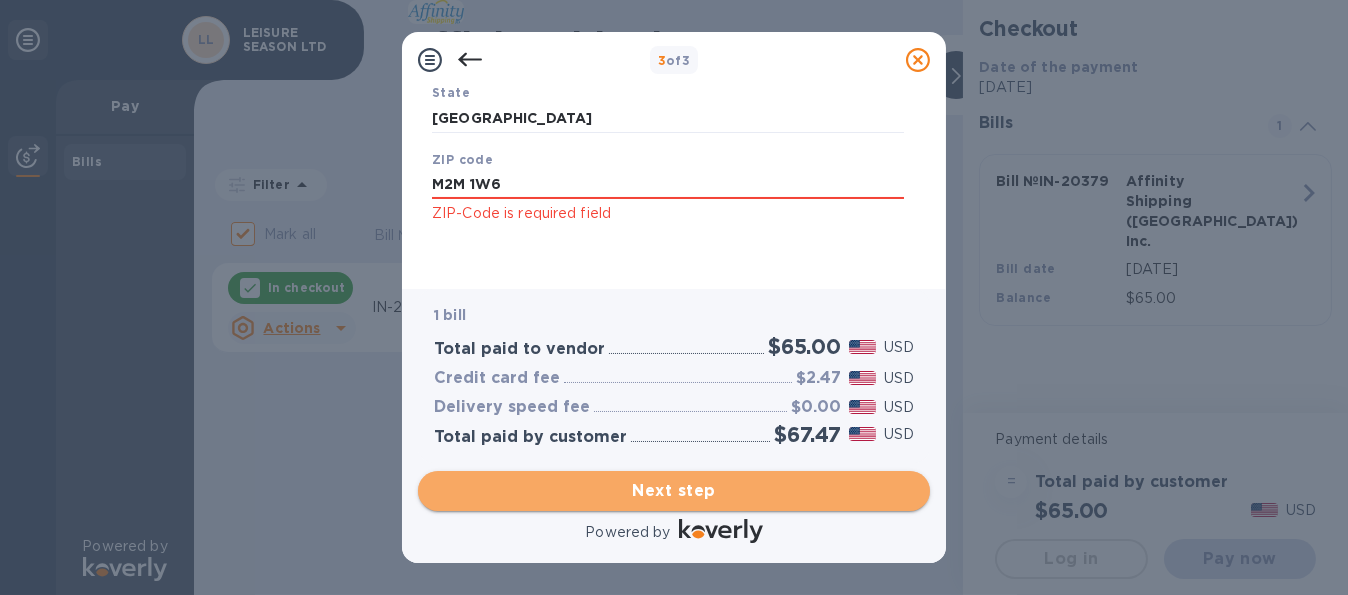 click on "Next step" at bounding box center (674, 491) 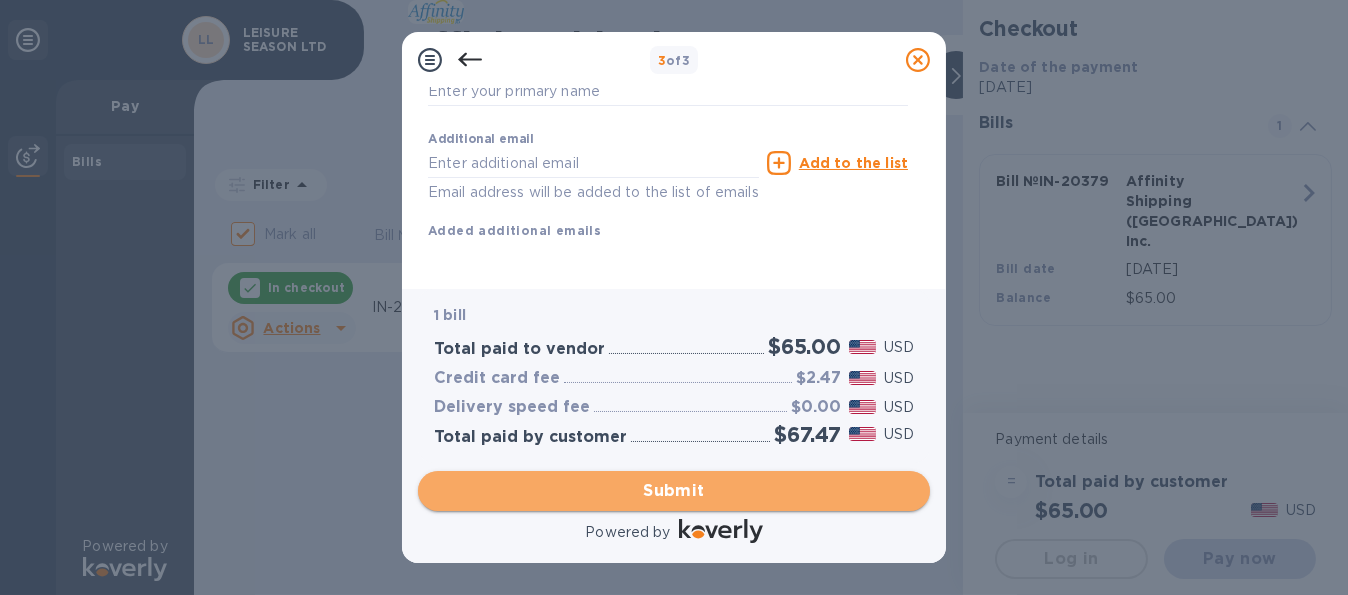 drag, startPoint x: 674, startPoint y: 483, endPoint x: 891, endPoint y: 488, distance: 217.0576 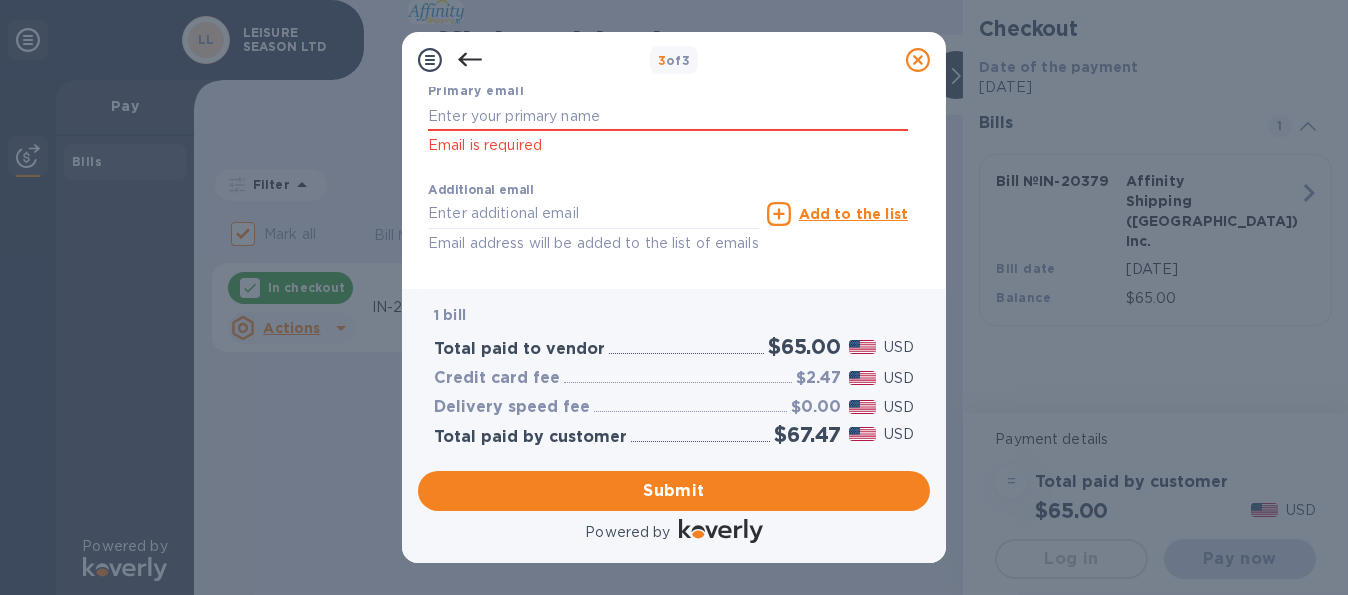 scroll, scrollTop: 362, scrollLeft: 0, axis: vertical 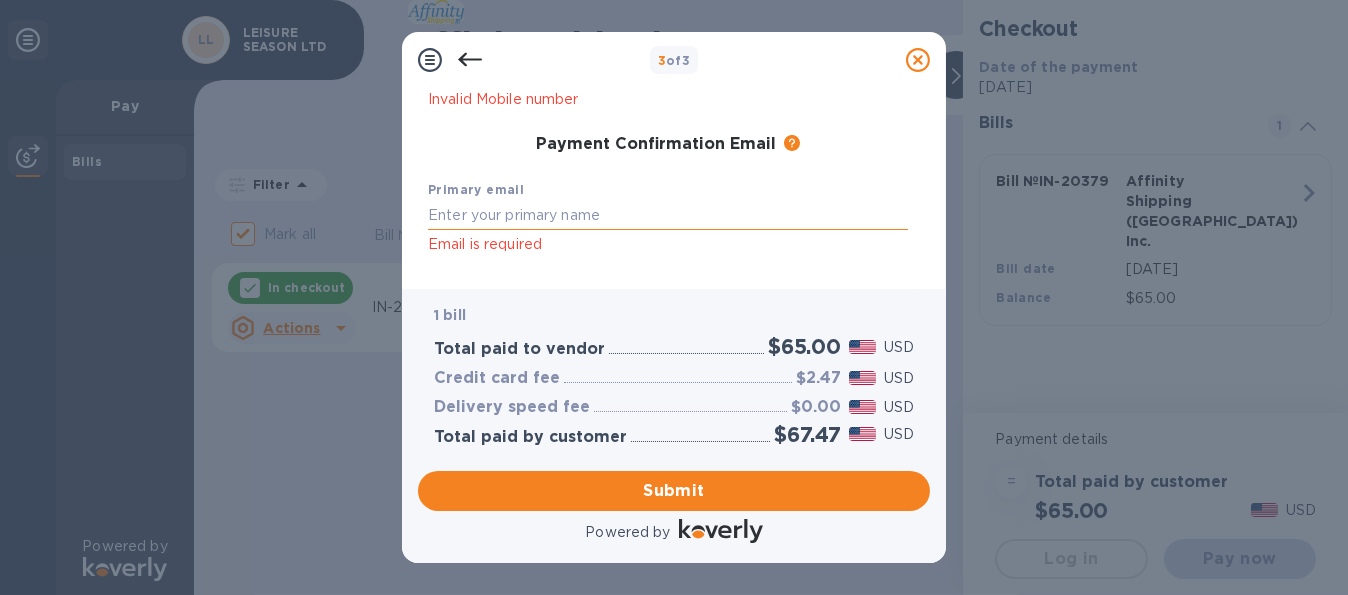 click at bounding box center [668, 215] 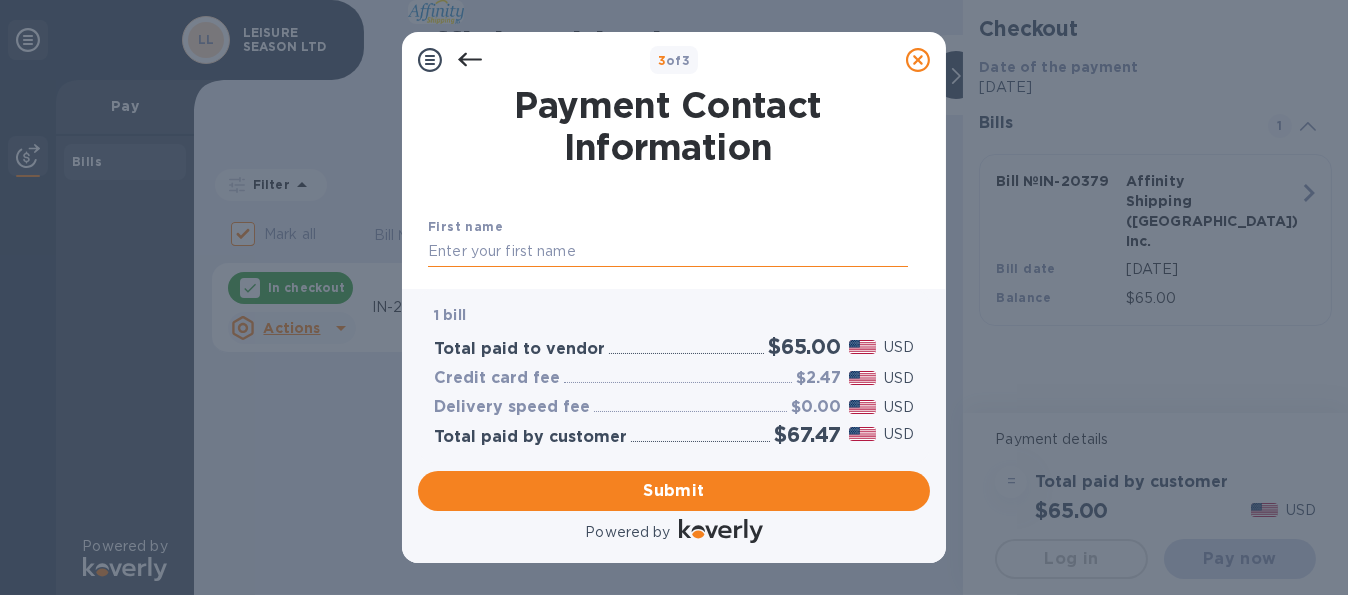 scroll, scrollTop: 100, scrollLeft: 0, axis: vertical 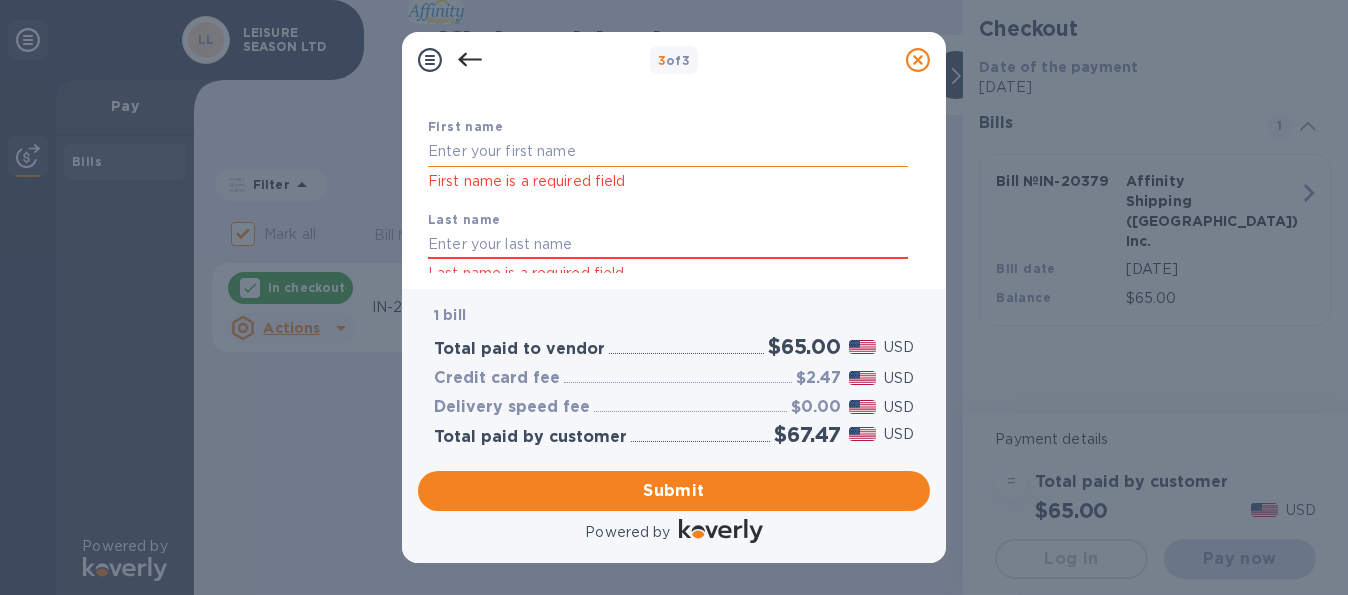 click at bounding box center (668, 152) 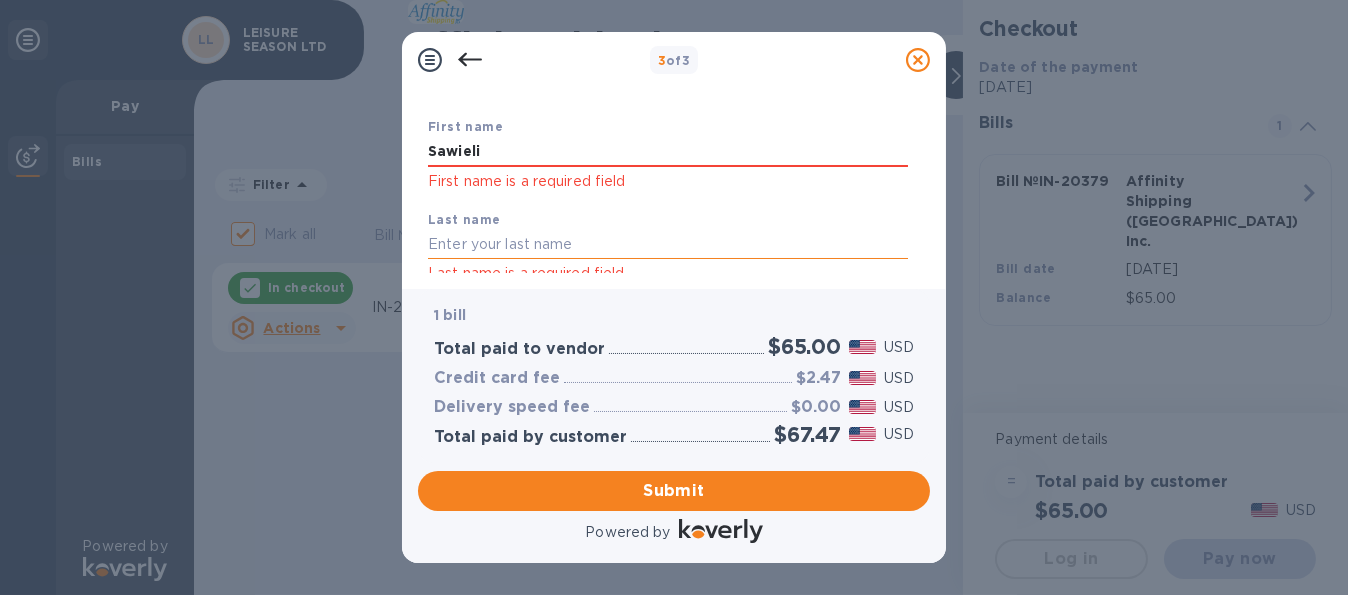 type on "Sawieli" 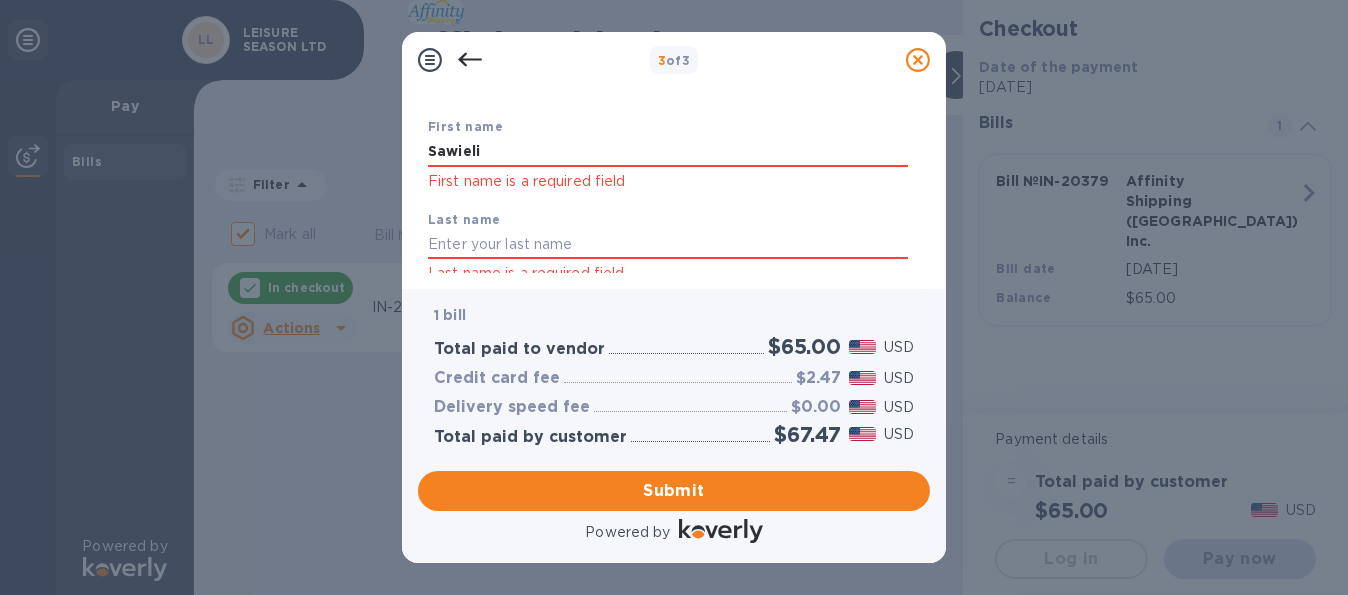 type on "Flaumenbaum" 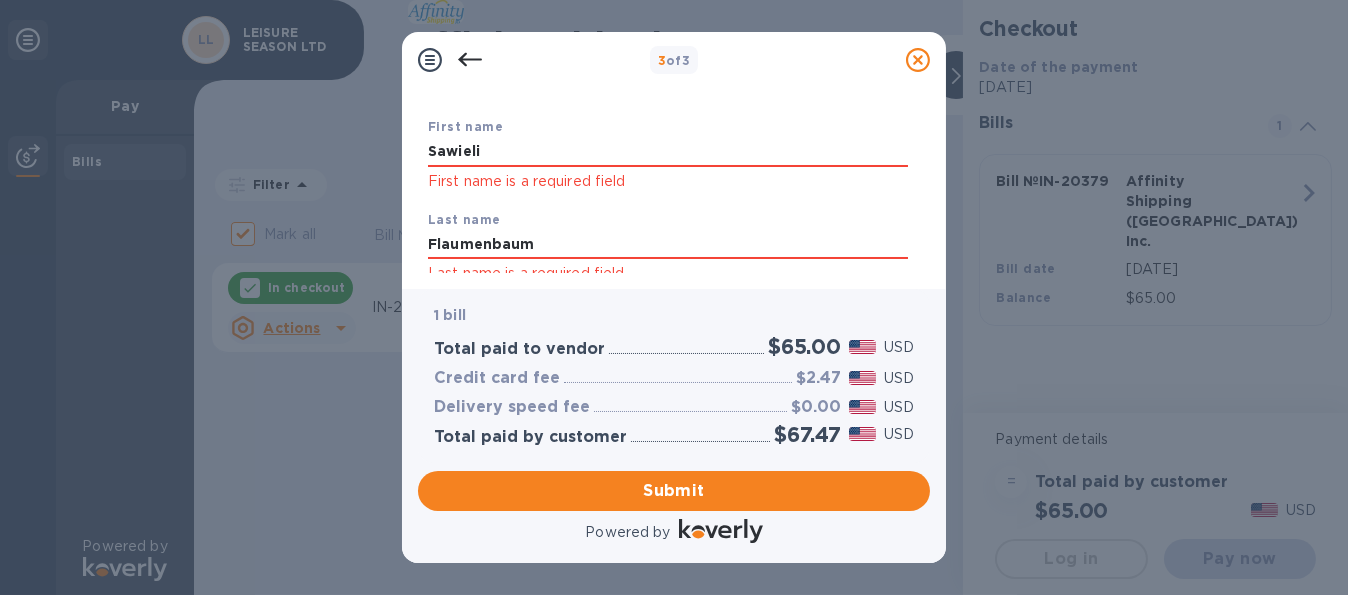 type on "4168773478" 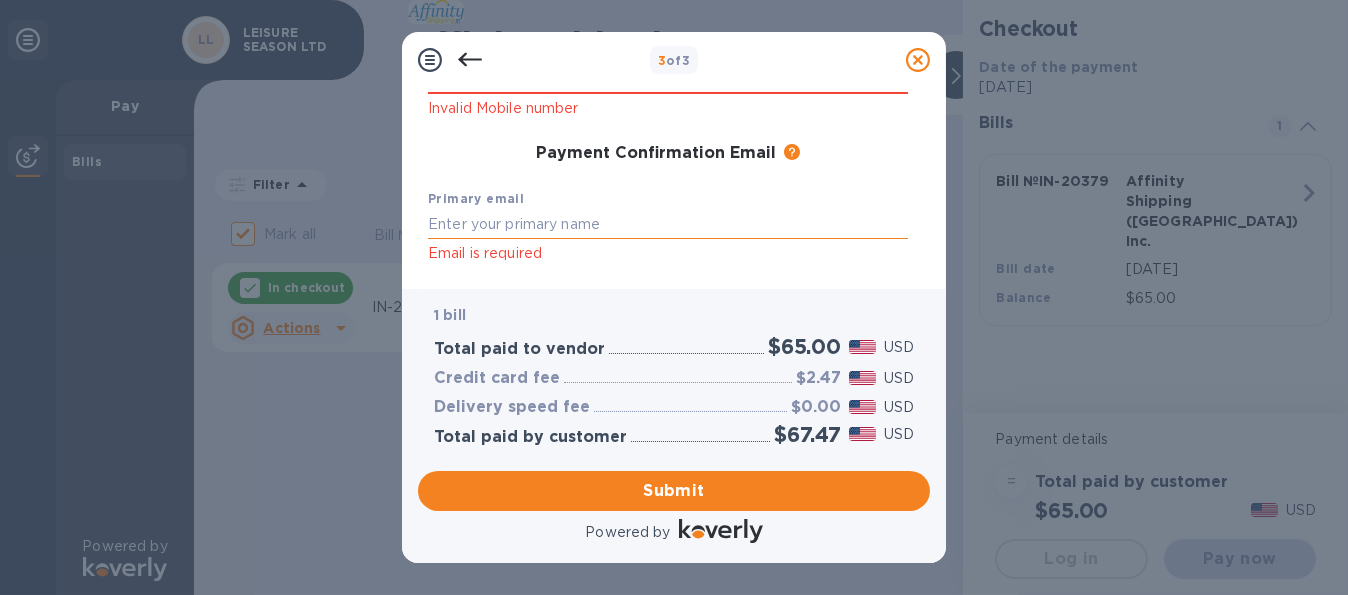 scroll, scrollTop: 400, scrollLeft: 0, axis: vertical 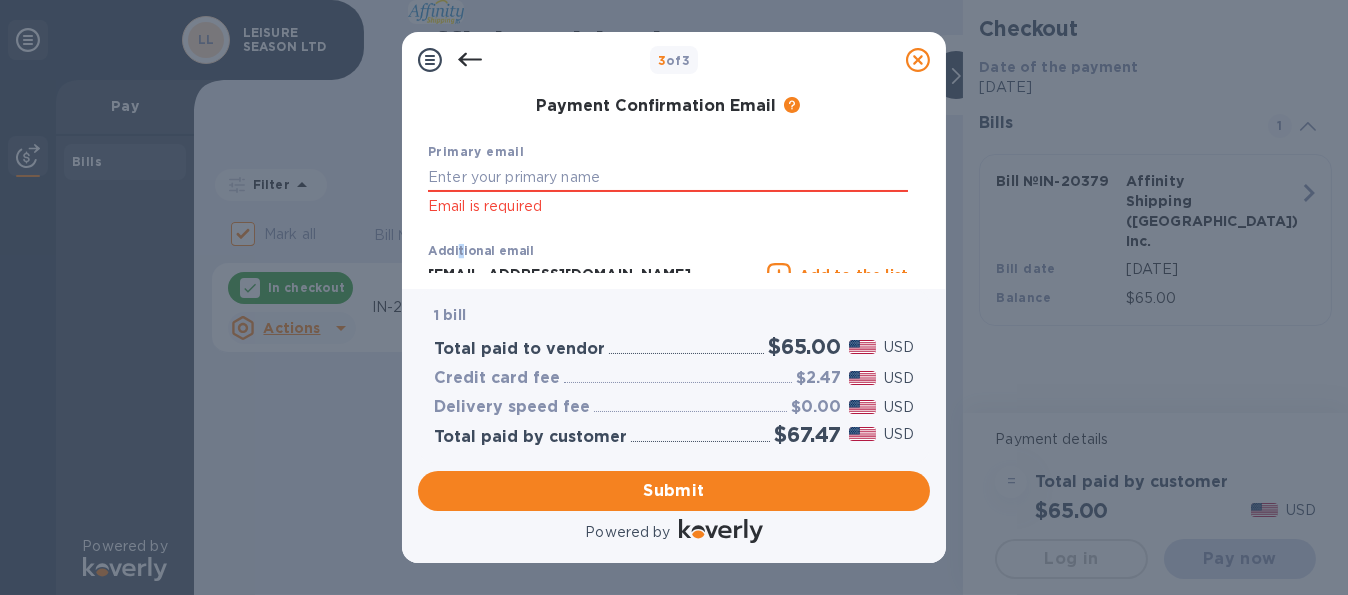 click on "Additional email" at bounding box center [481, 252] 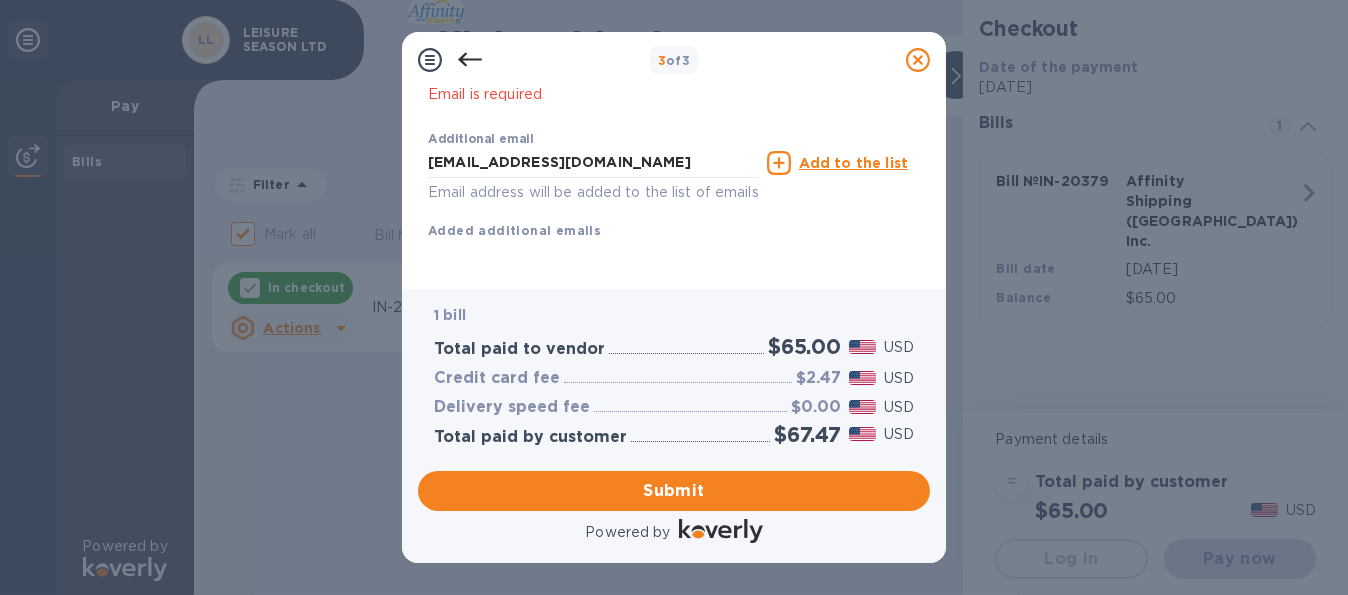 scroll, scrollTop: 534, scrollLeft: 0, axis: vertical 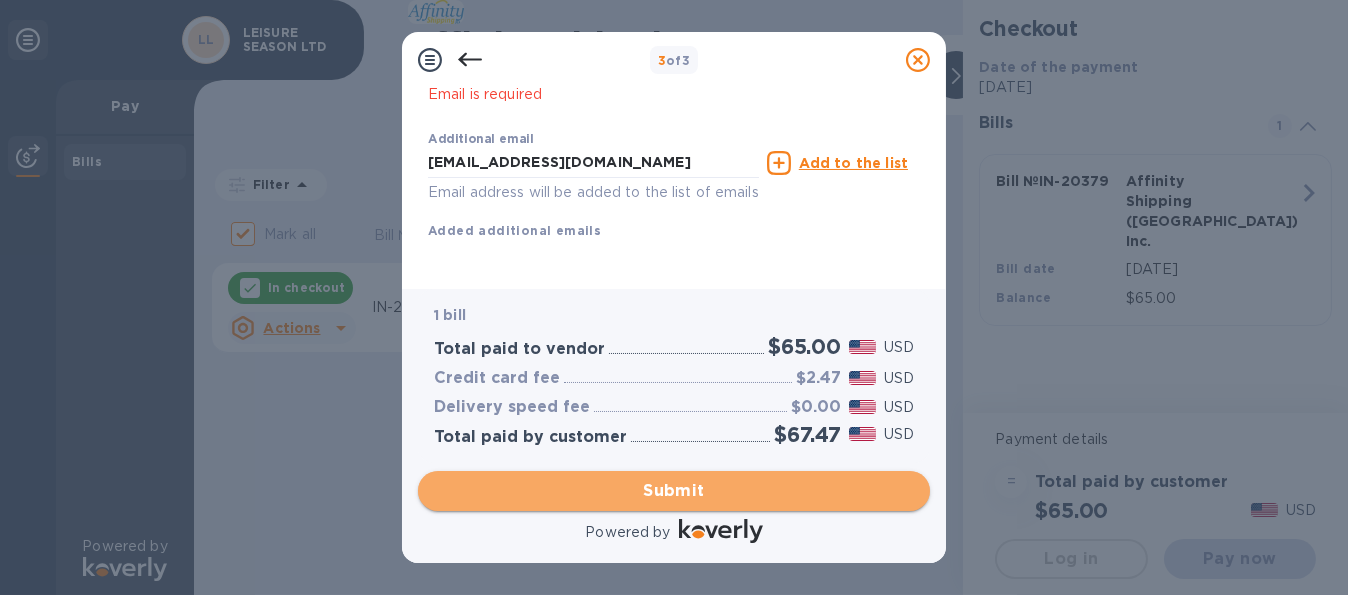 click on "Submit" at bounding box center (674, 491) 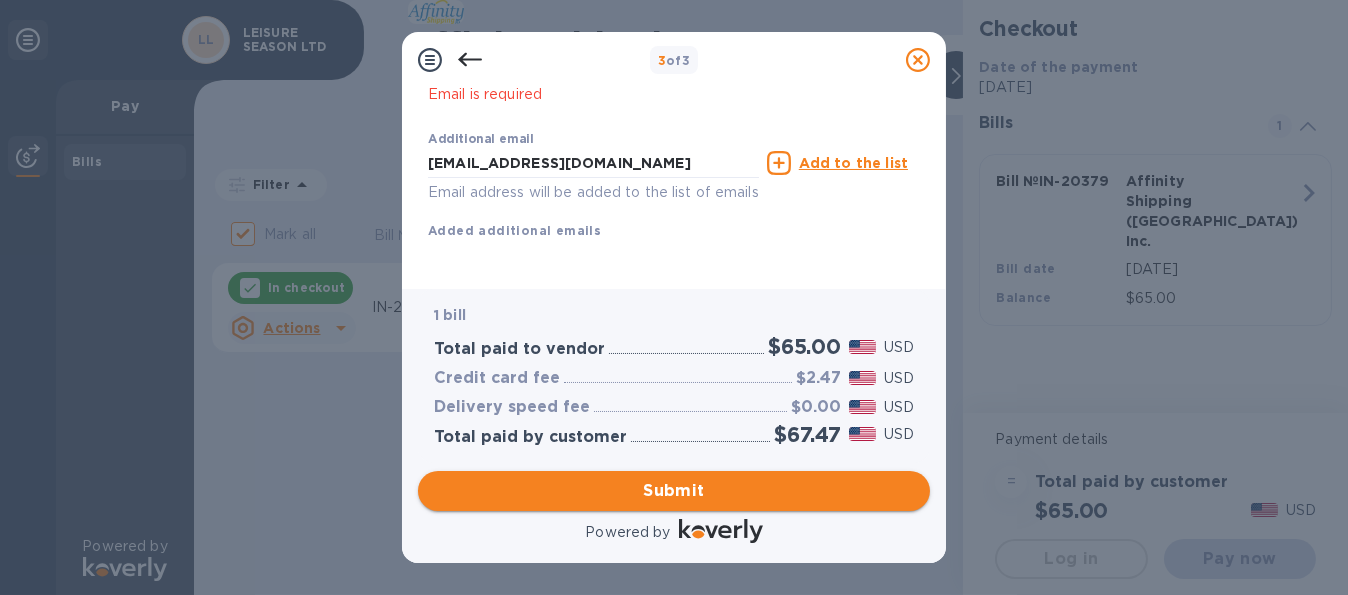 scroll, scrollTop: 456, scrollLeft: 0, axis: vertical 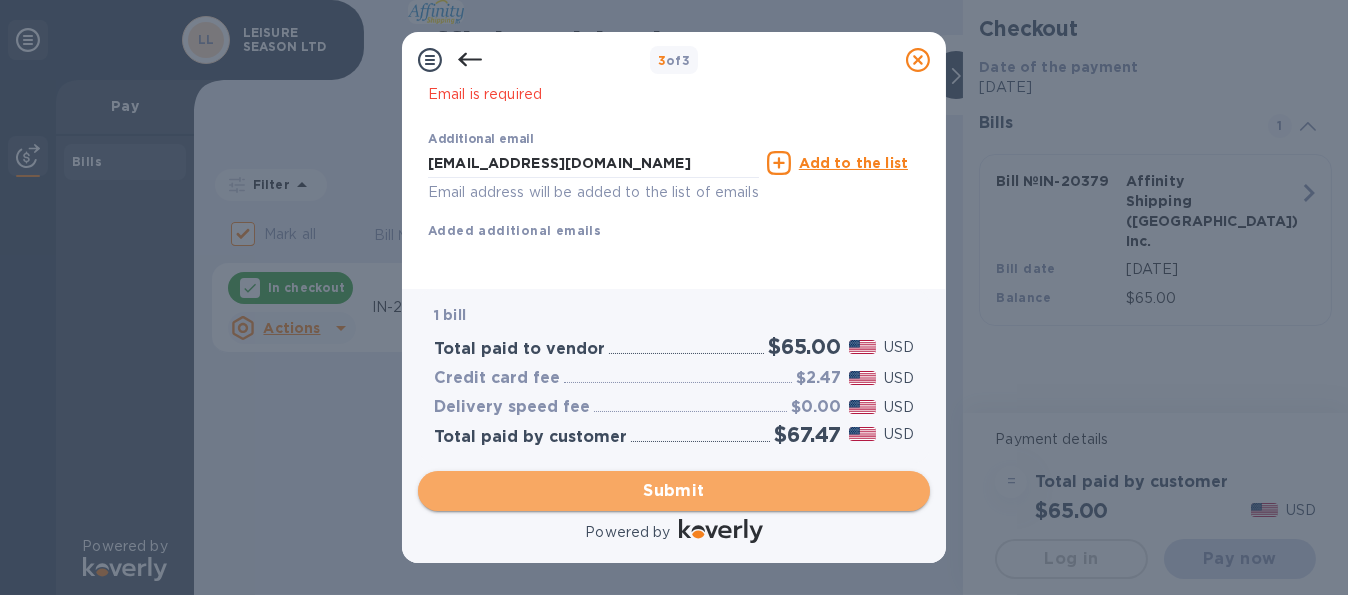 click on "Submit" at bounding box center (674, 491) 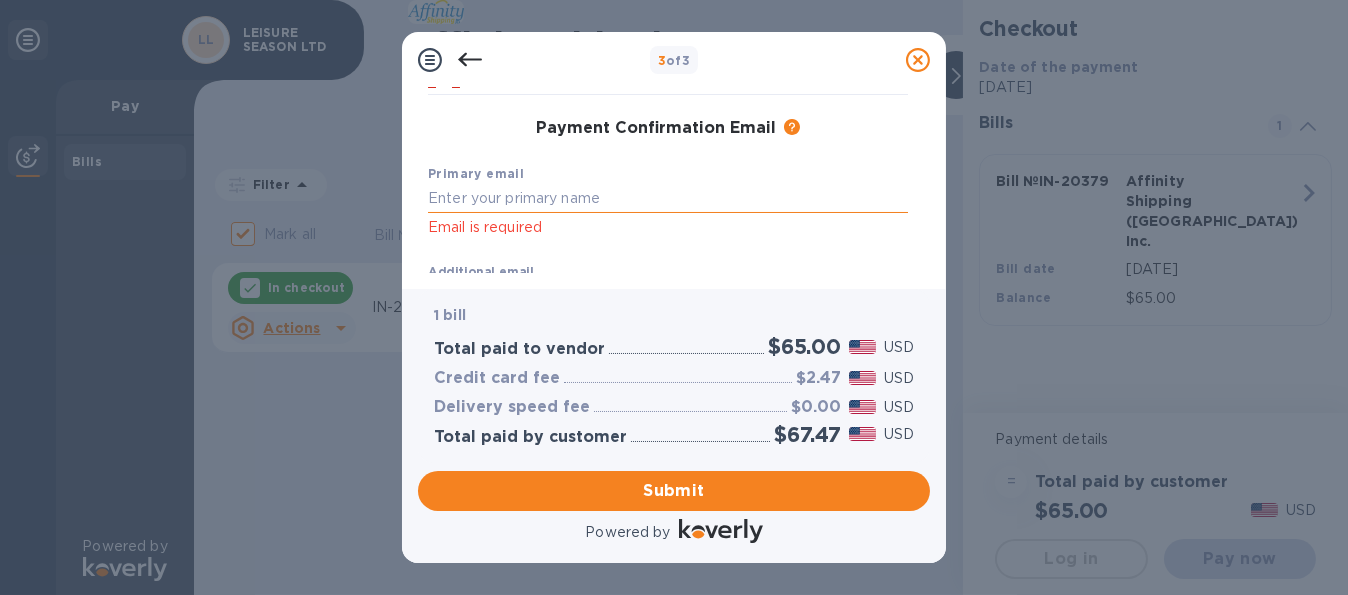 scroll, scrollTop: 400, scrollLeft: 0, axis: vertical 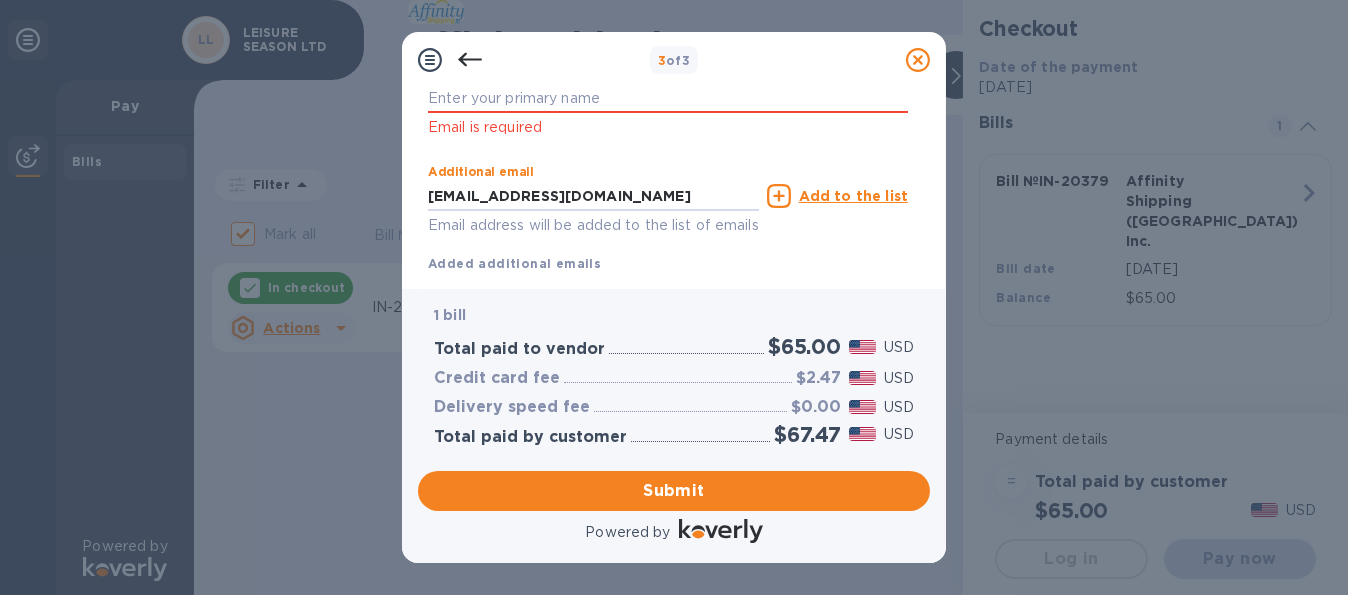 drag, startPoint x: 633, startPoint y: 184, endPoint x: 415, endPoint y: 210, distance: 219.54498 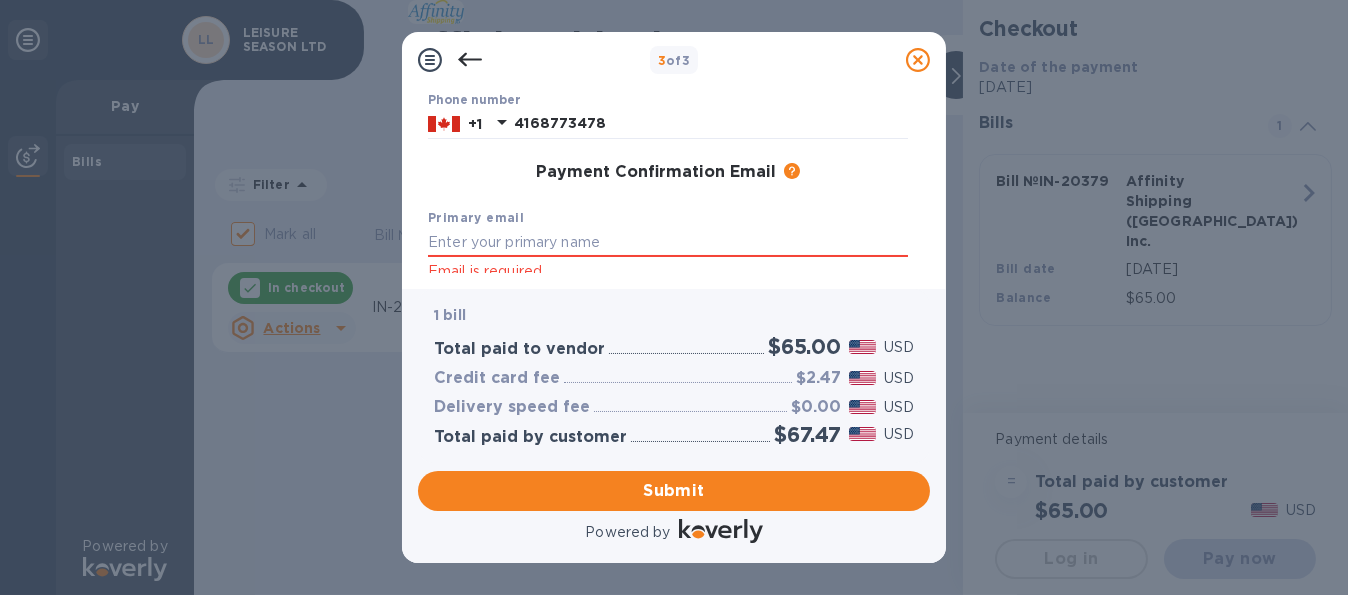scroll, scrollTop: 300, scrollLeft: 0, axis: vertical 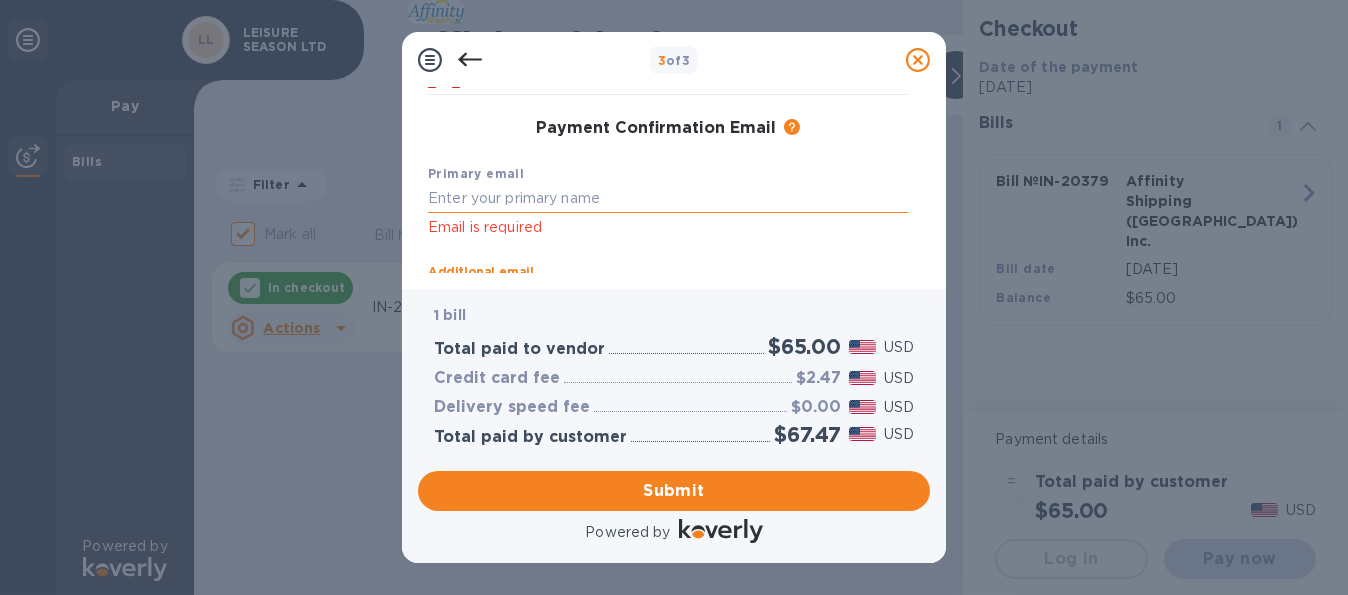type 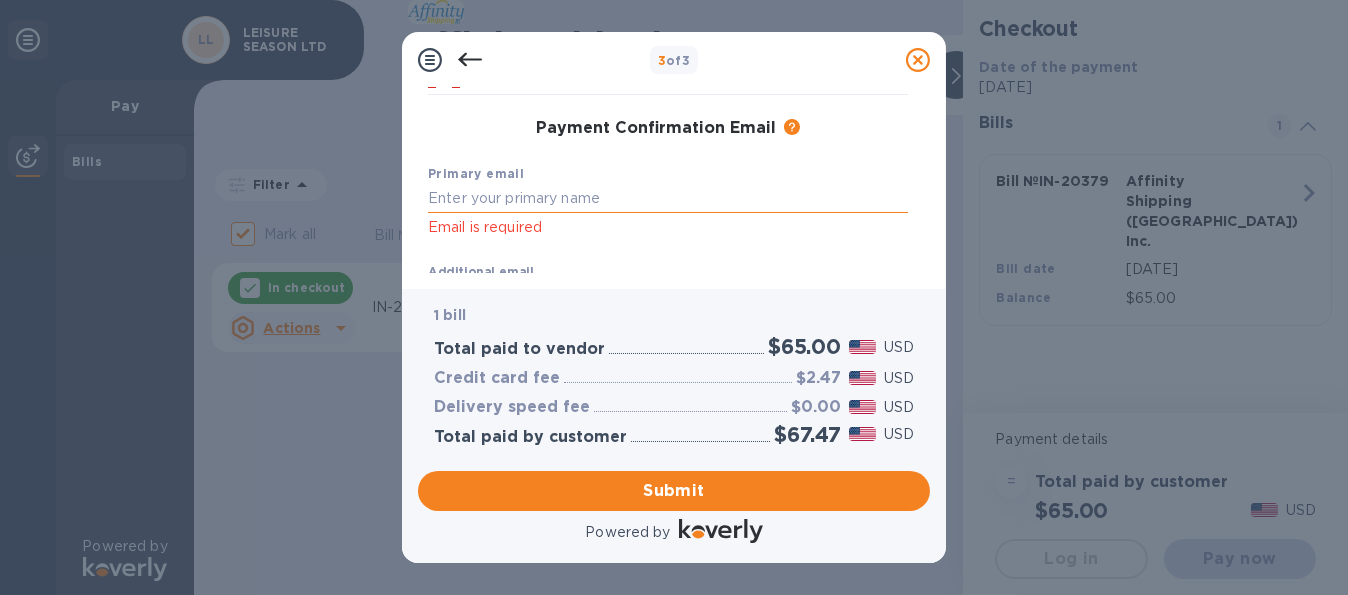 click at bounding box center (668, 199) 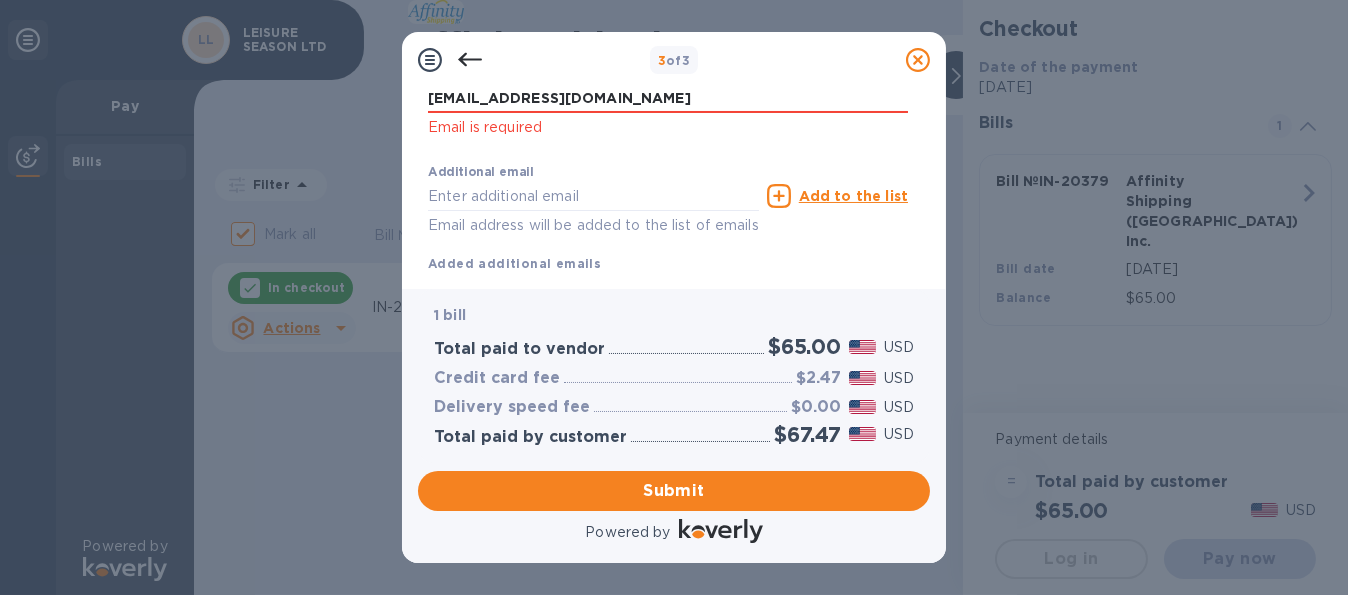 scroll, scrollTop: 456, scrollLeft: 0, axis: vertical 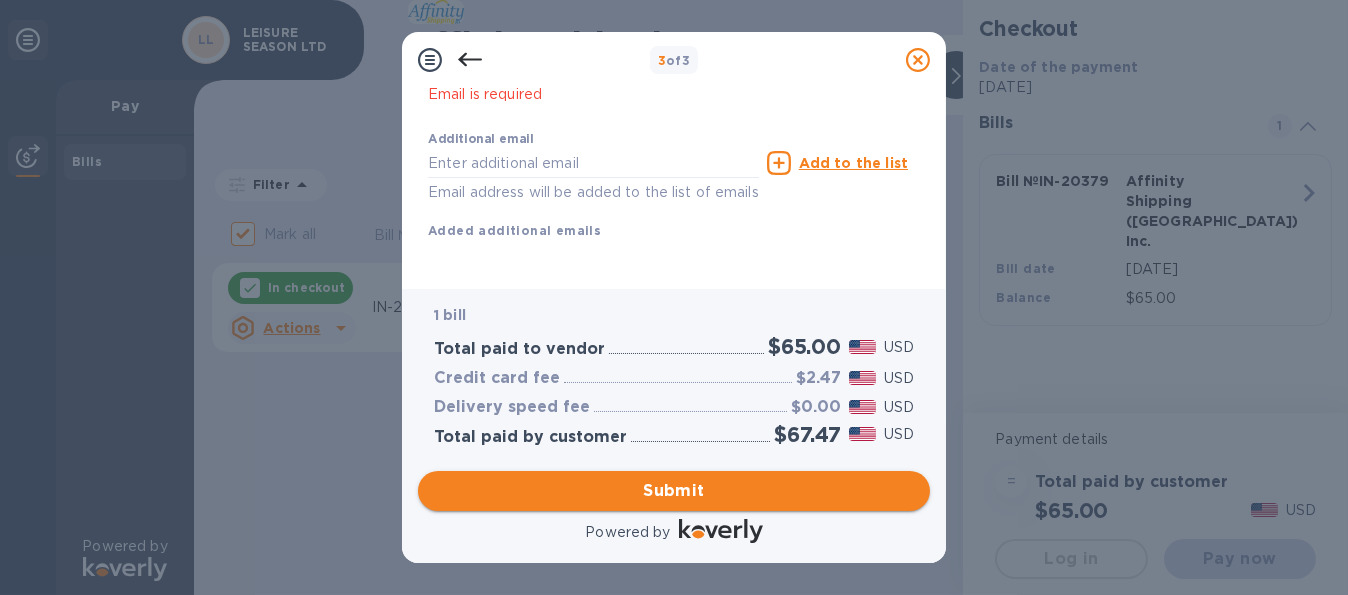type on "[EMAIL_ADDRESS][DOMAIN_NAME]" 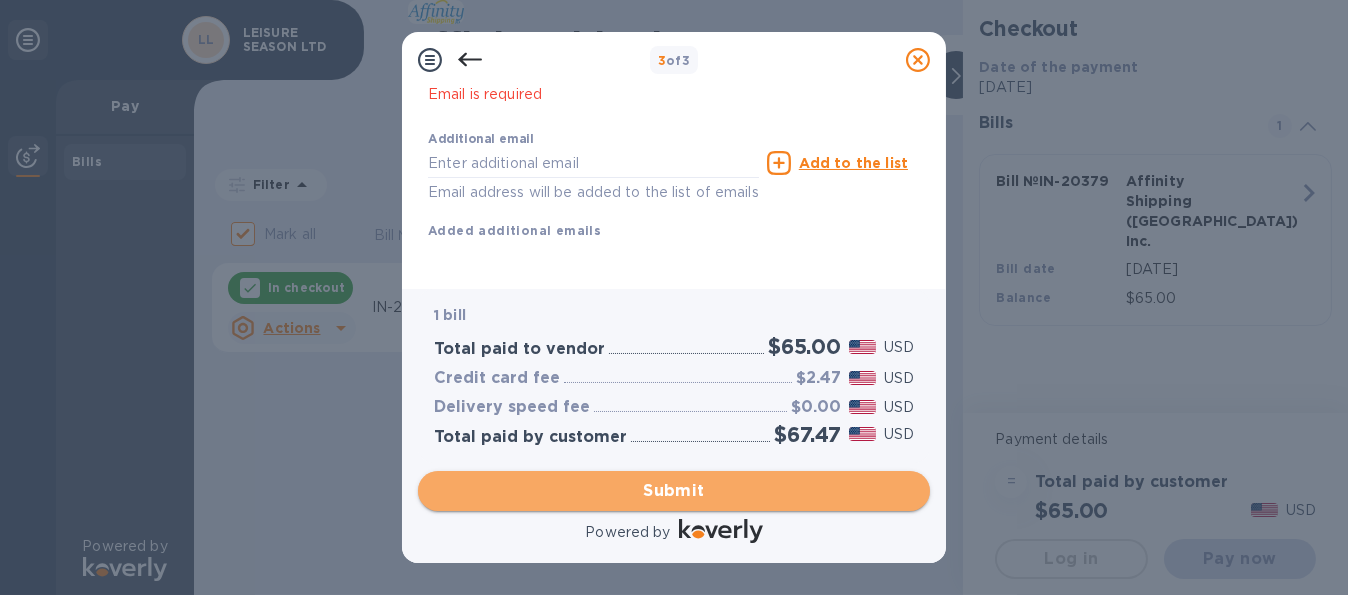 click on "Submit" at bounding box center (674, 491) 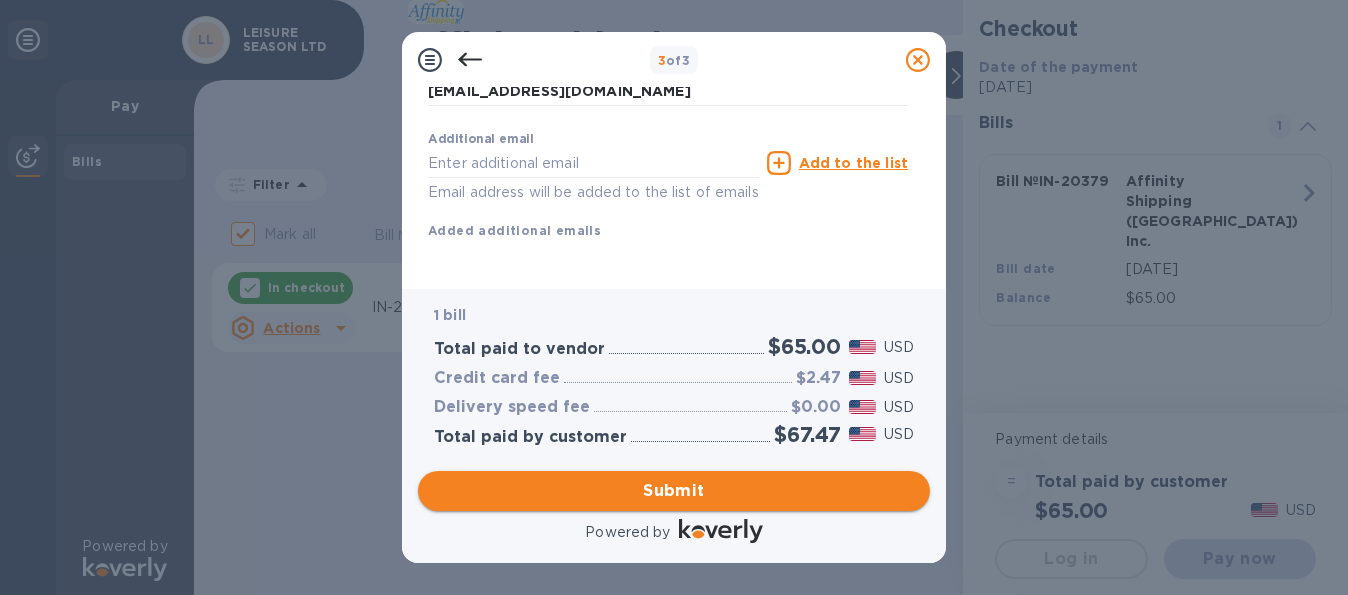 scroll, scrollTop: 430, scrollLeft: 0, axis: vertical 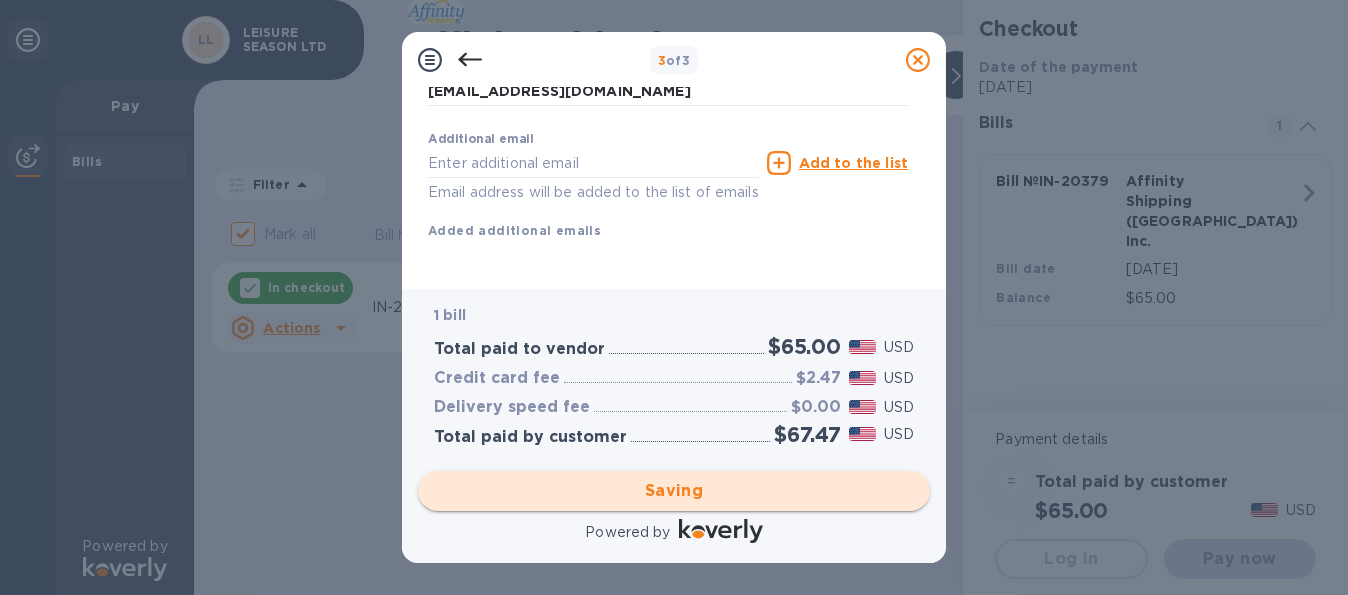checkbox on "false" 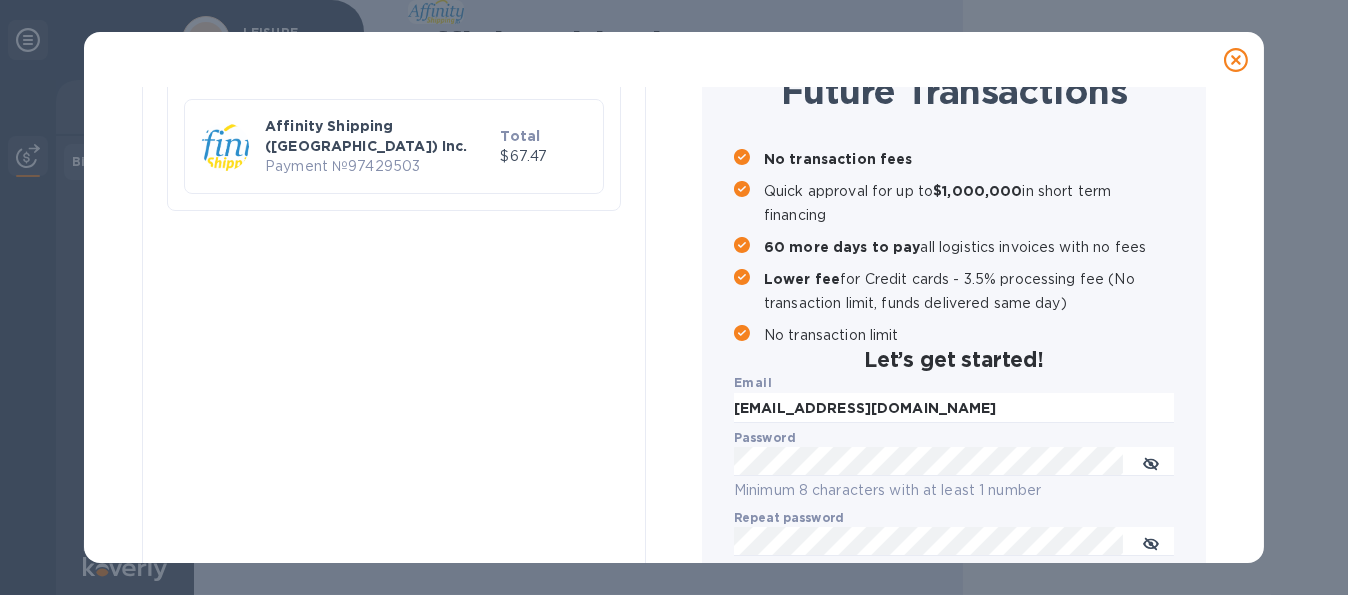 scroll, scrollTop: 0, scrollLeft: 0, axis: both 